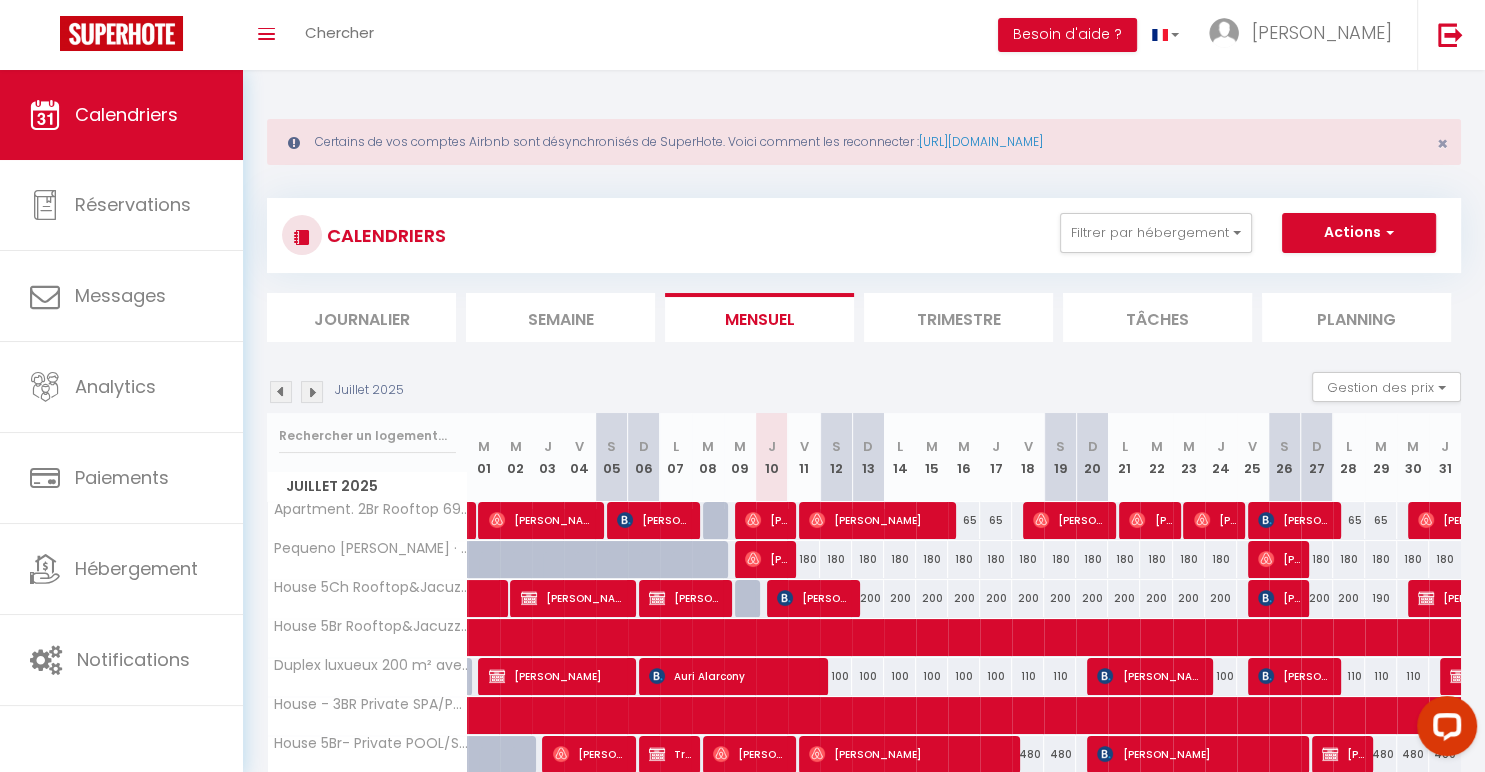 scroll, scrollTop: 0, scrollLeft: 0, axis: both 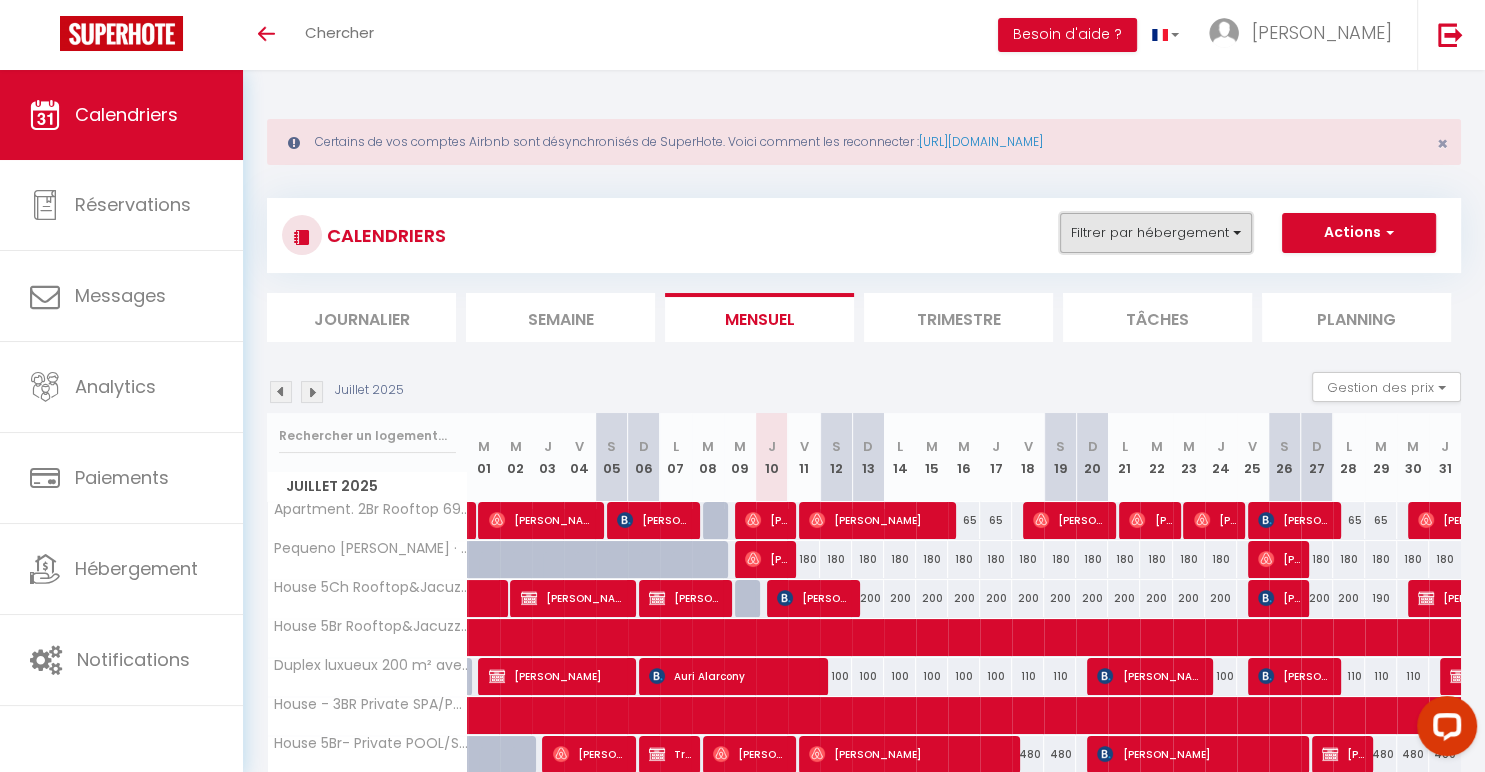 click on "Filtrer par hébergement" at bounding box center [1156, 233] 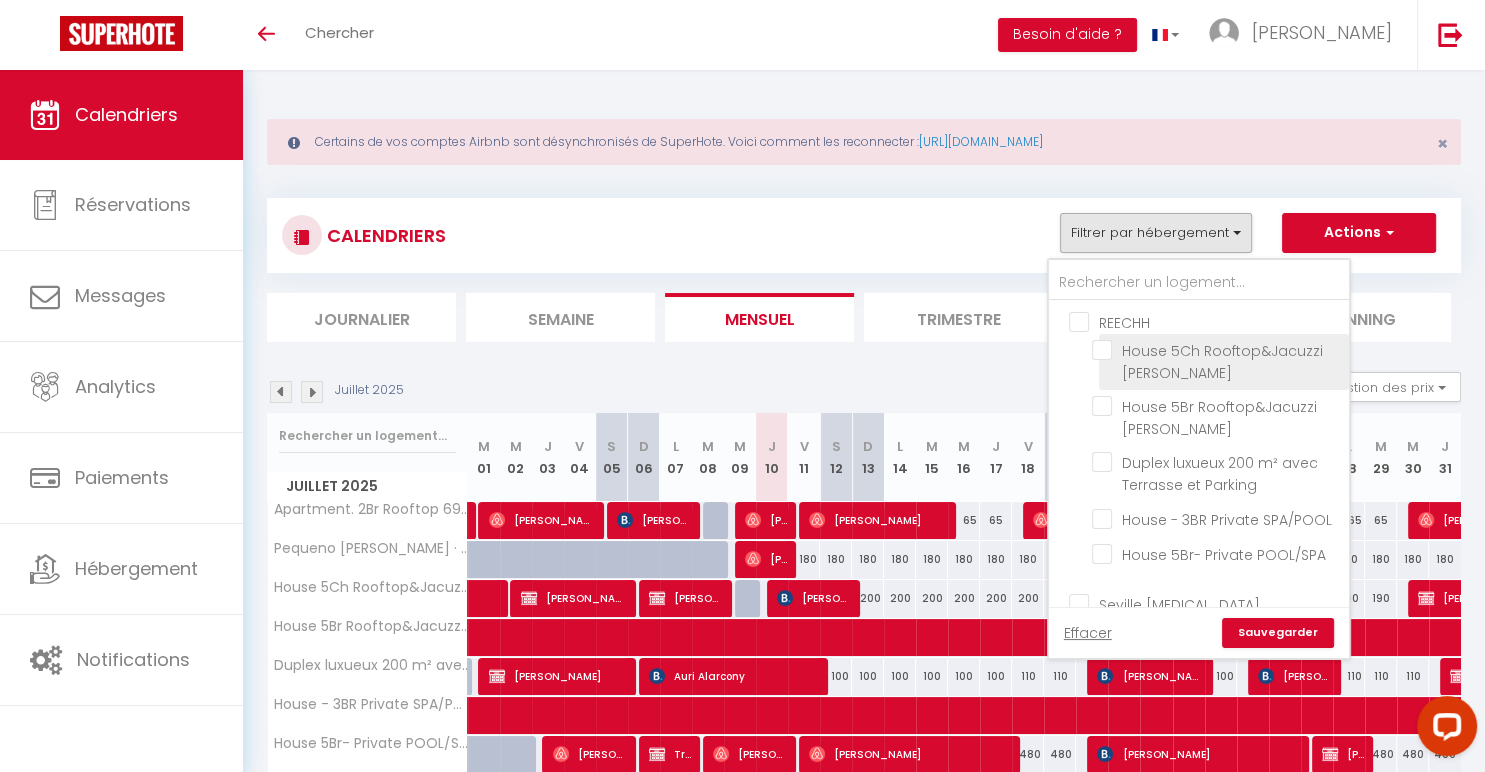 click on "House 5Ch  Rooftop&Jacuzzi [PERSON_NAME]" at bounding box center (1224, 362) 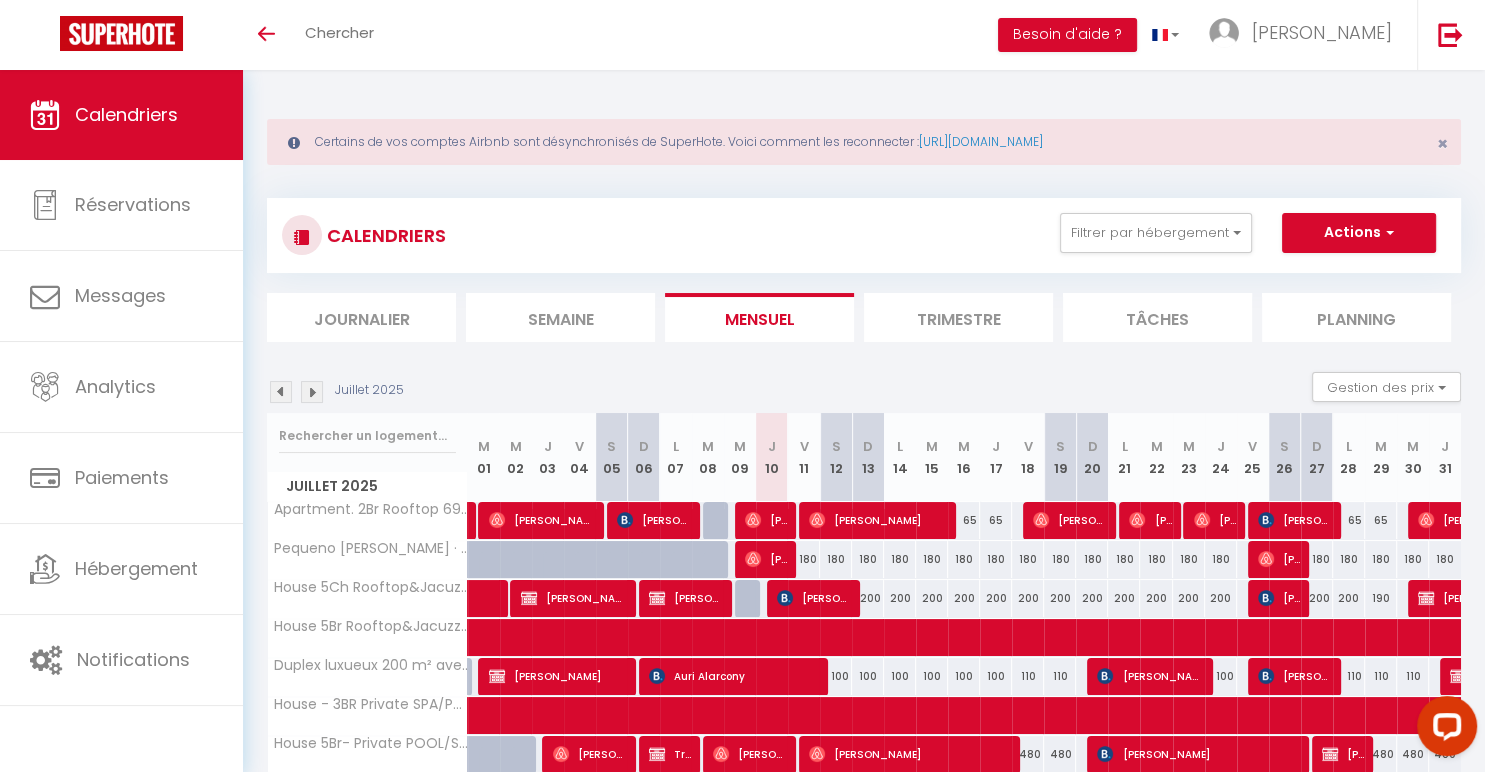 checkbox on "false" 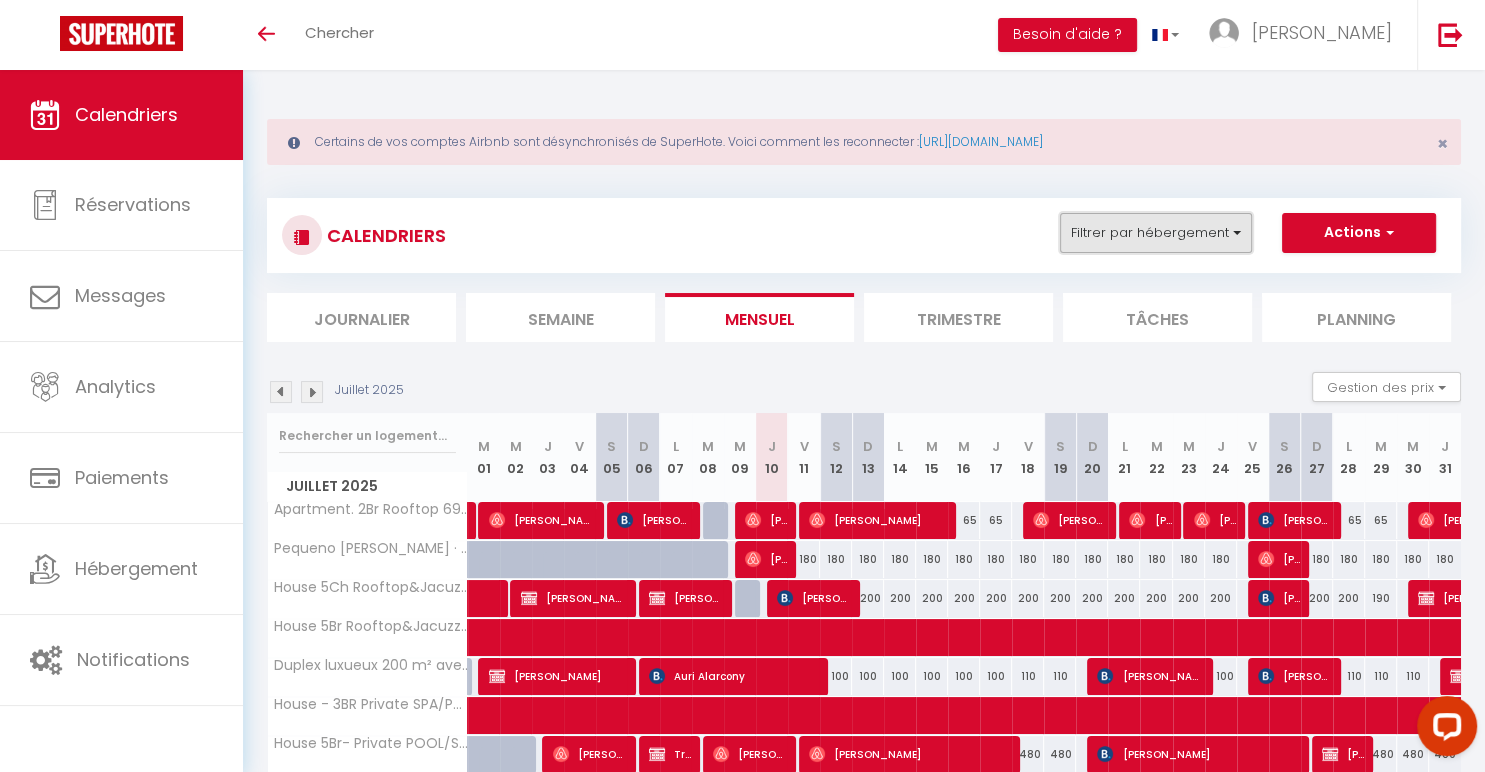 click on "Filtrer par hébergement" at bounding box center (1156, 233) 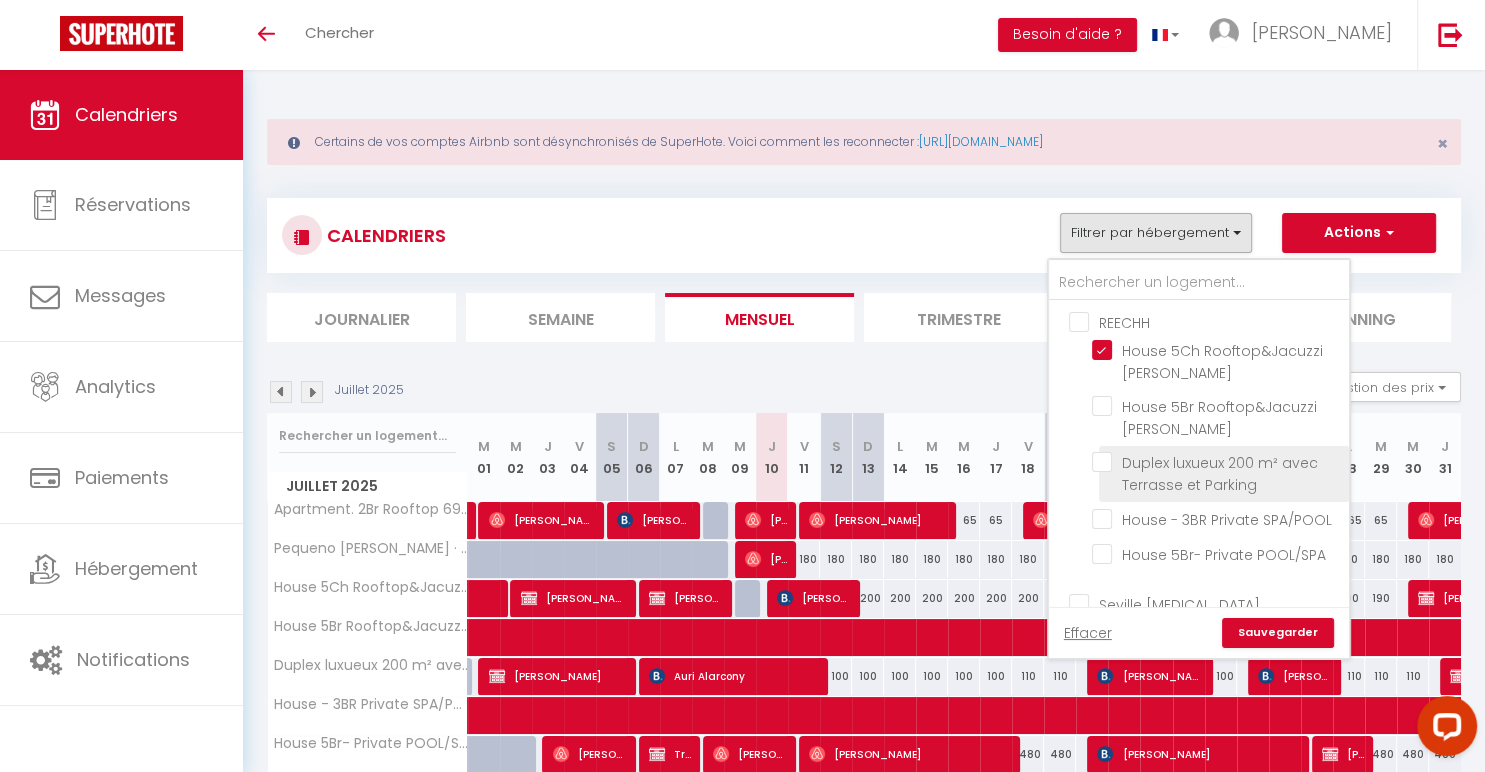 click on "Duplex luxueux 200 m² avec Terrasse et Parking" at bounding box center [1217, 462] 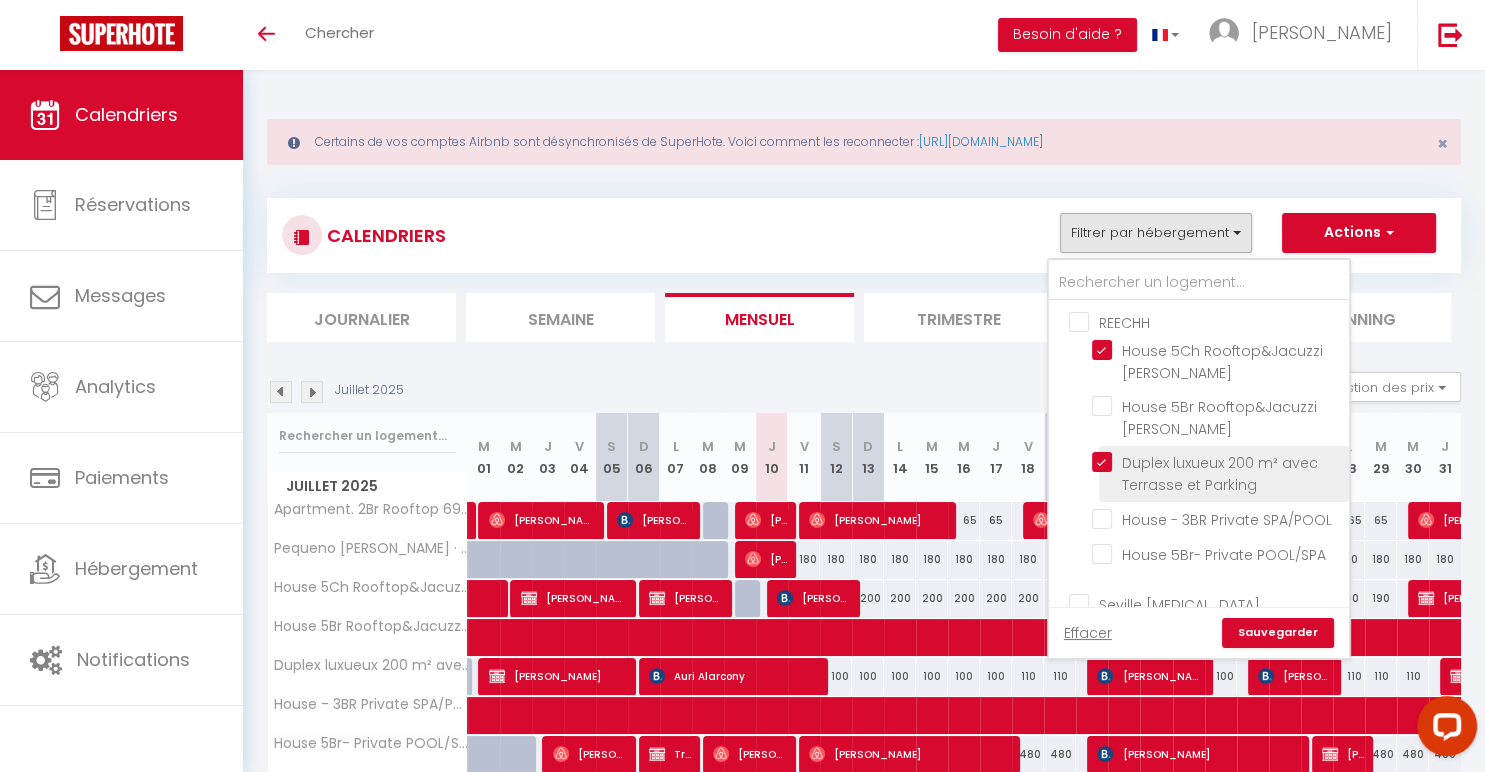 checkbox on "false" 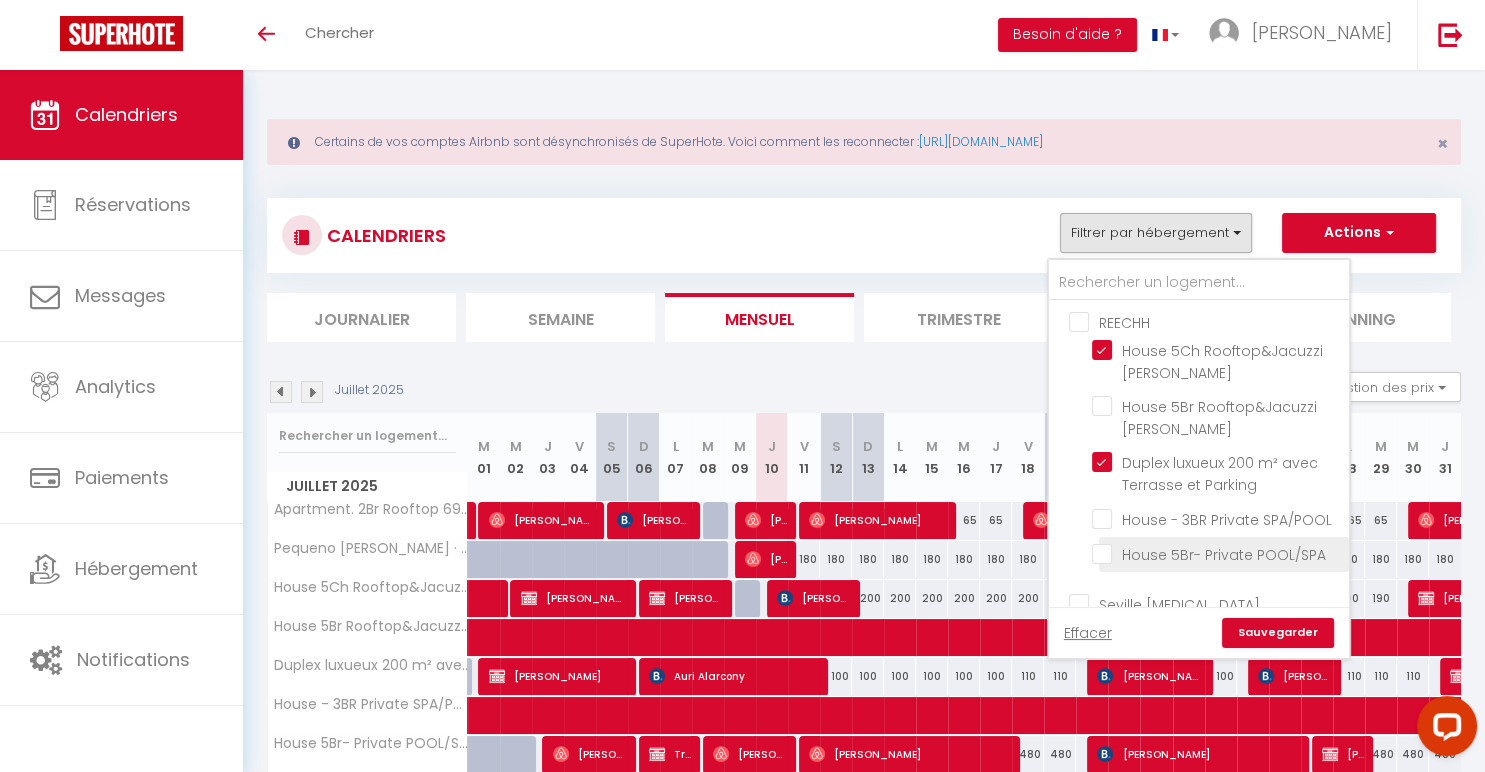 click on "House 5Br- Private POOL/SPA" at bounding box center [1217, 553] 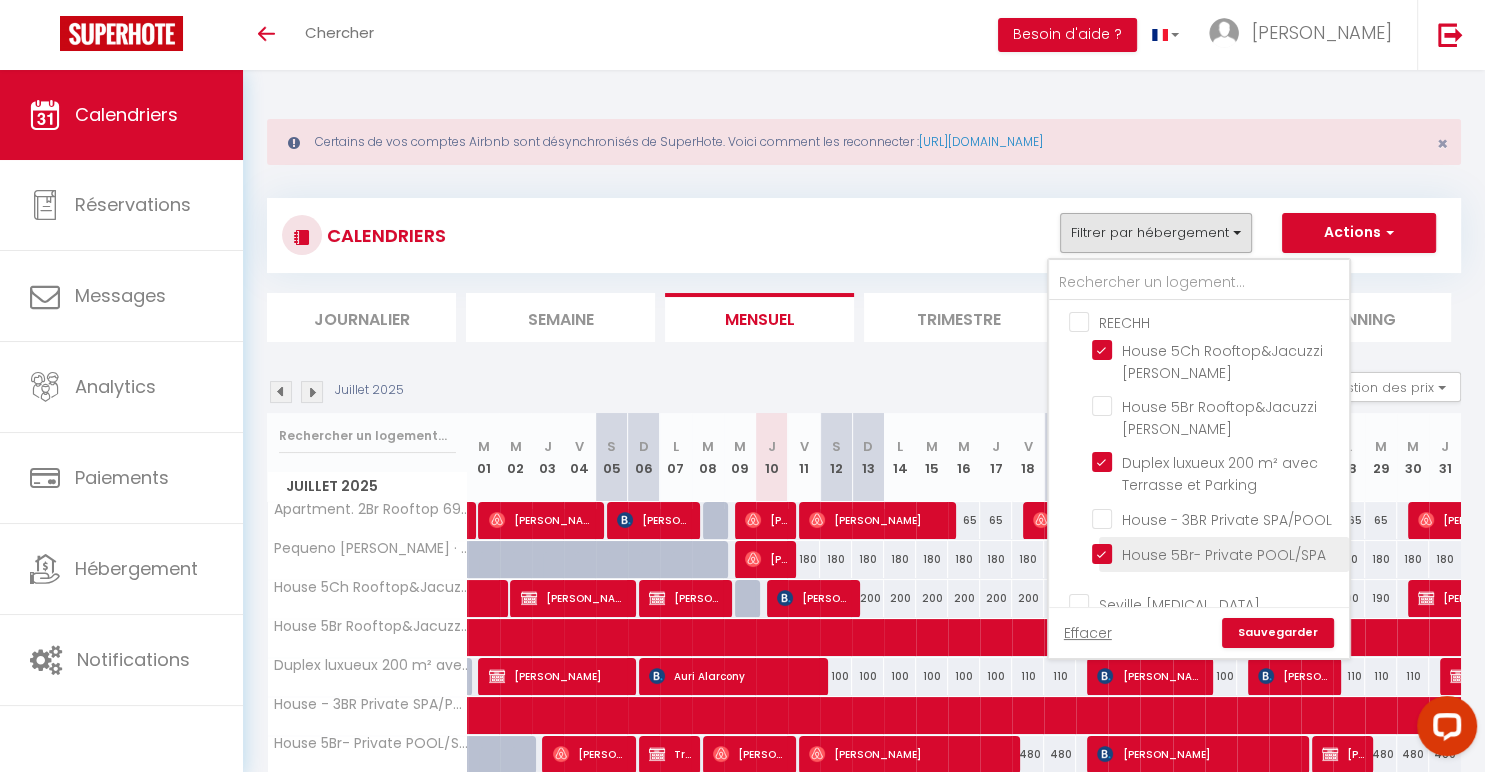 checkbox on "false" 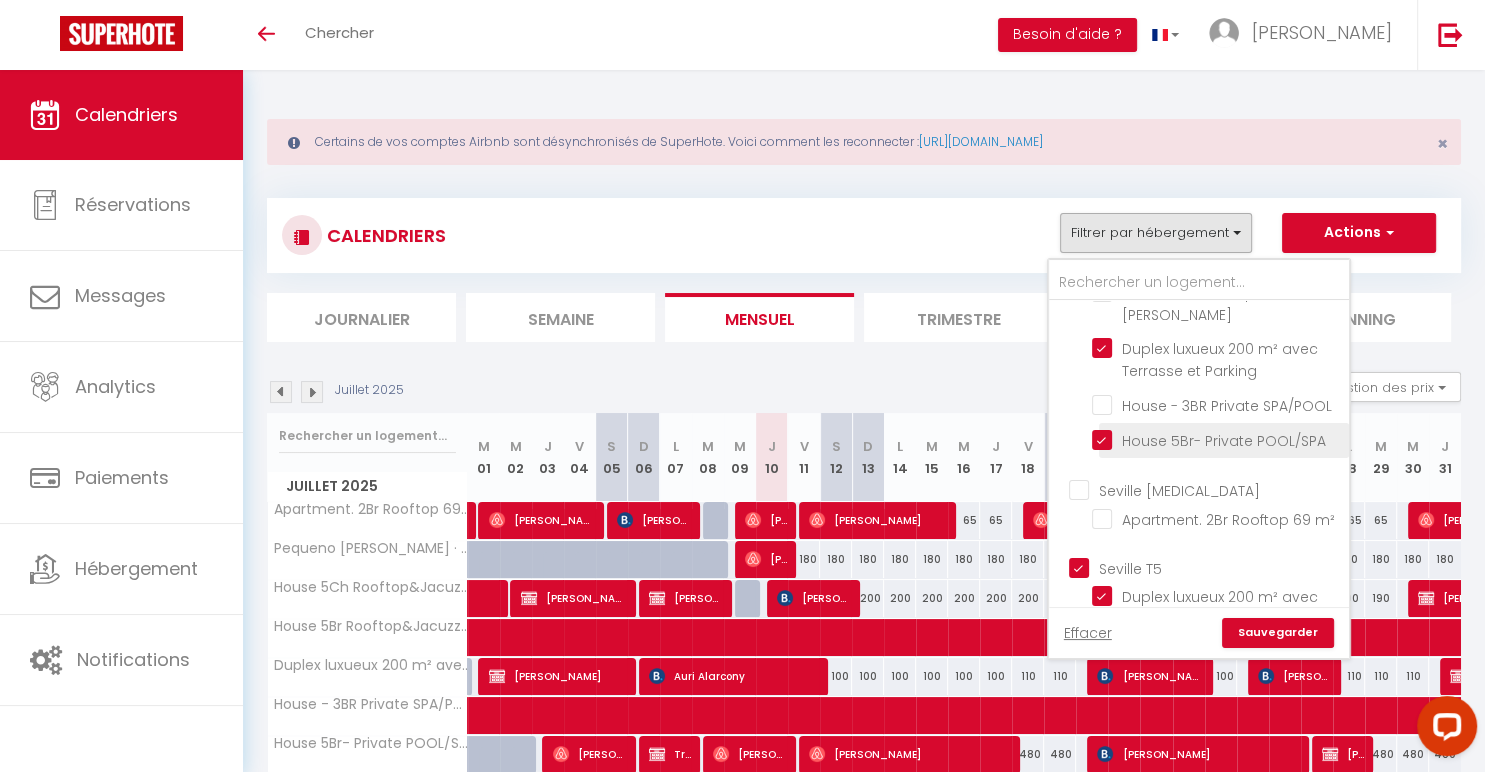 scroll, scrollTop: 230, scrollLeft: 0, axis: vertical 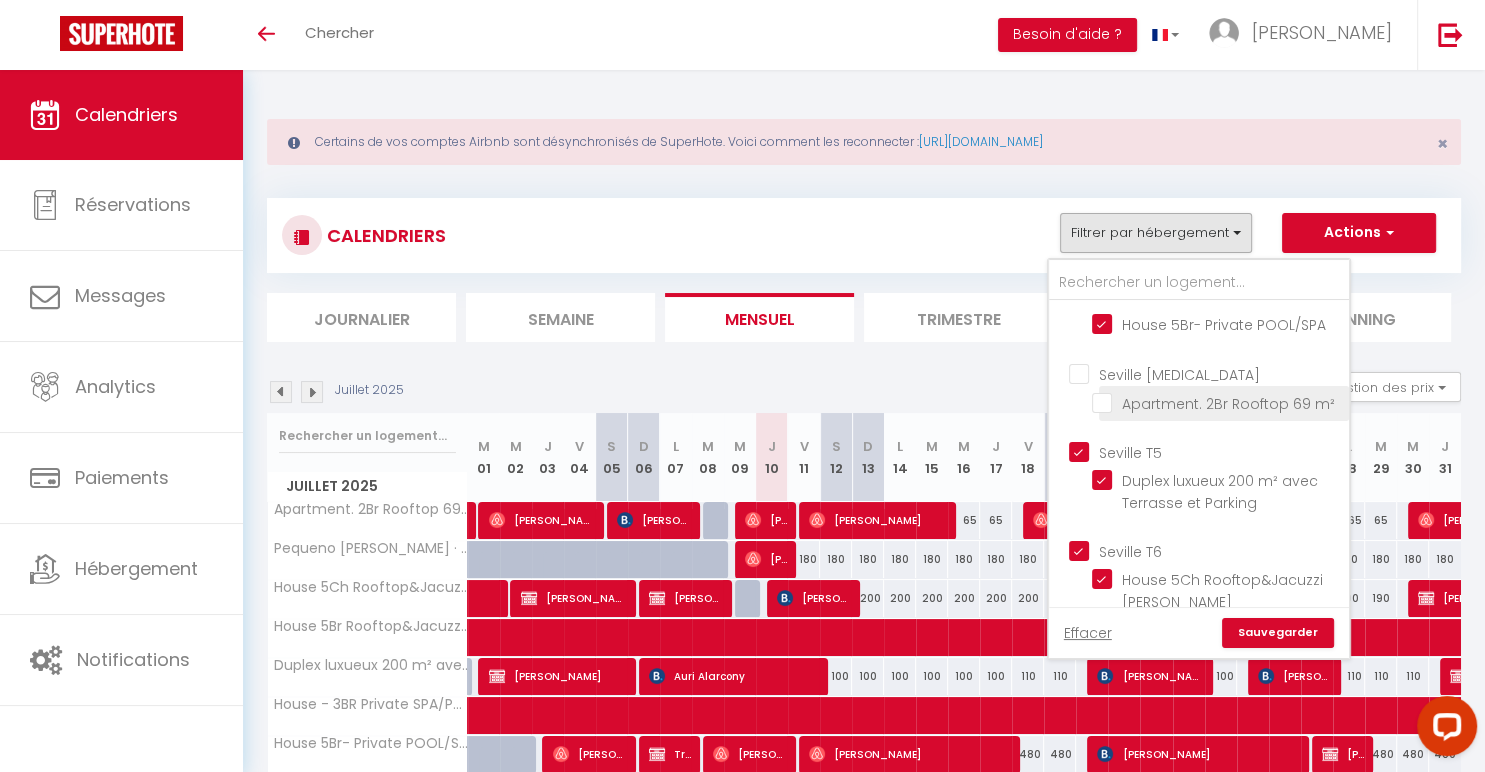 click on "Apartment. 2Br Rooftop 69 m²" at bounding box center (1217, 402) 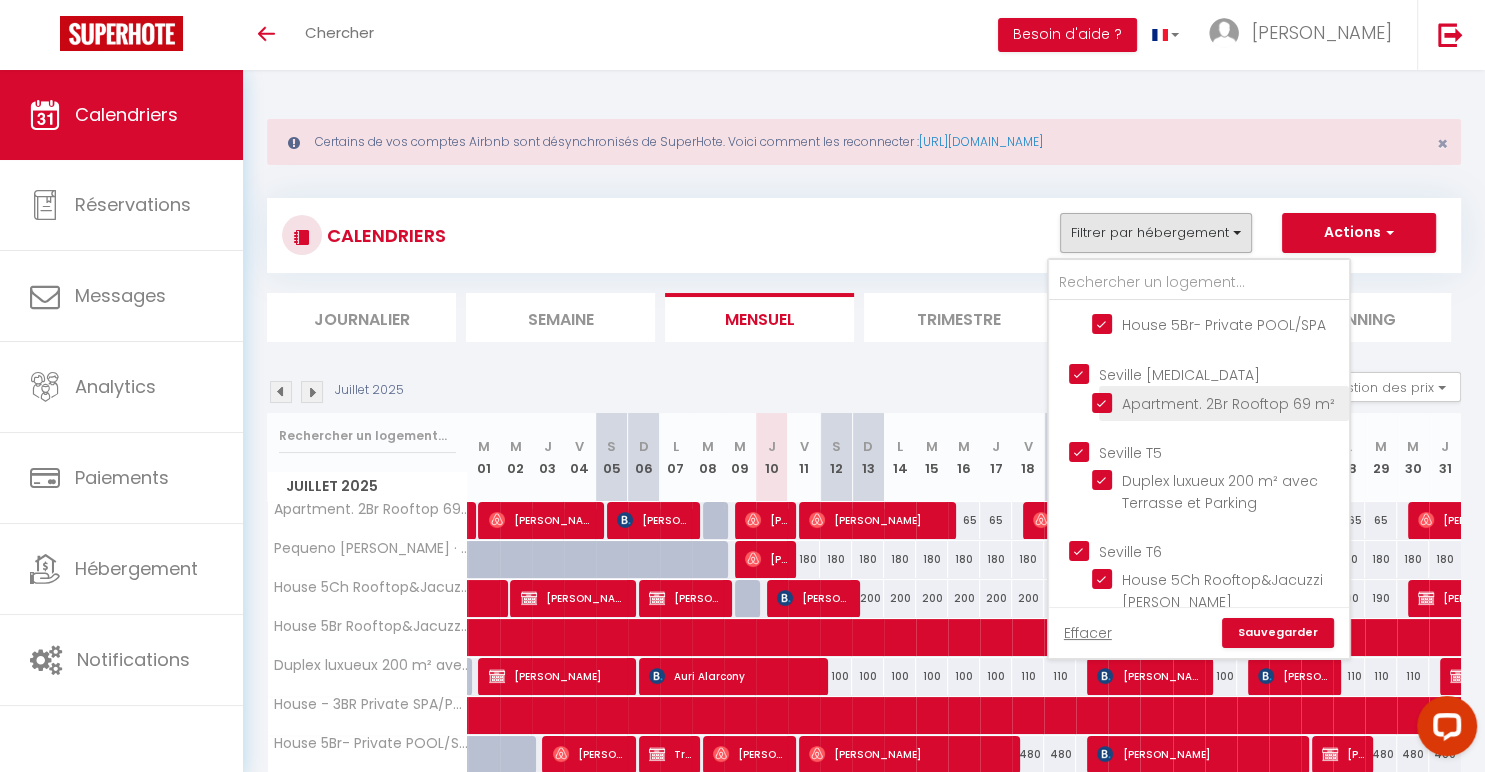 checkbox on "false" 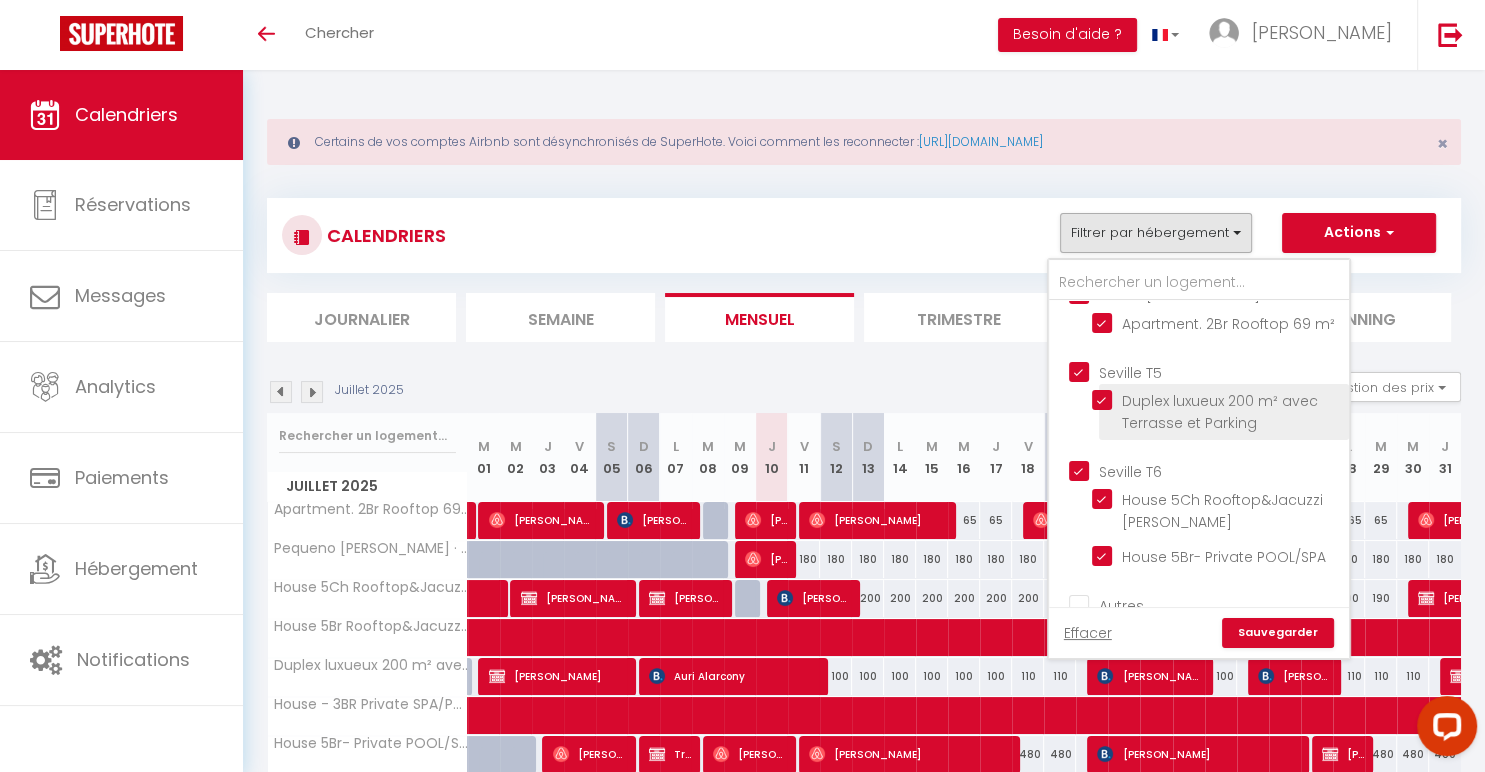 scroll, scrollTop: 406, scrollLeft: 0, axis: vertical 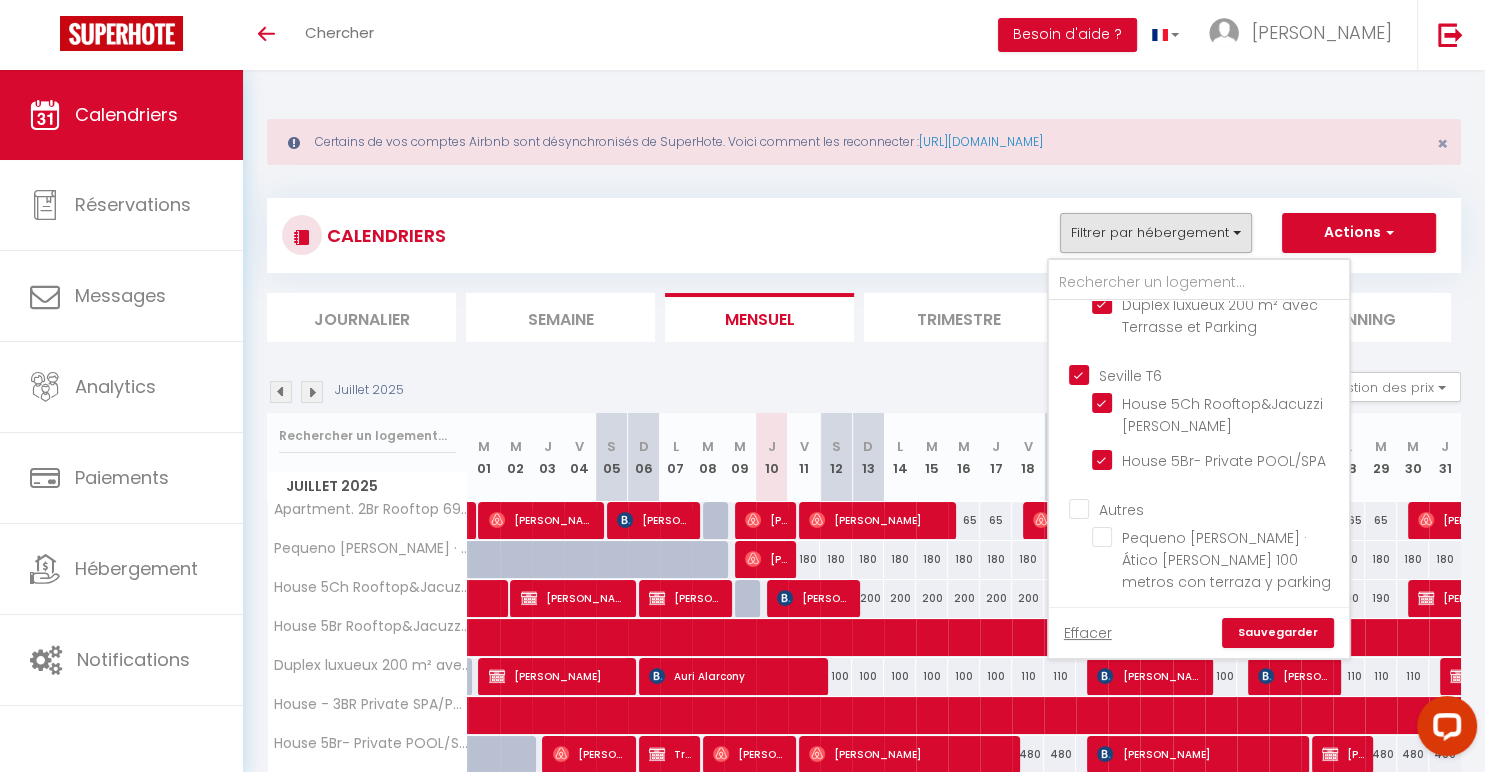 click on "Sauvegarder" at bounding box center [1278, 633] 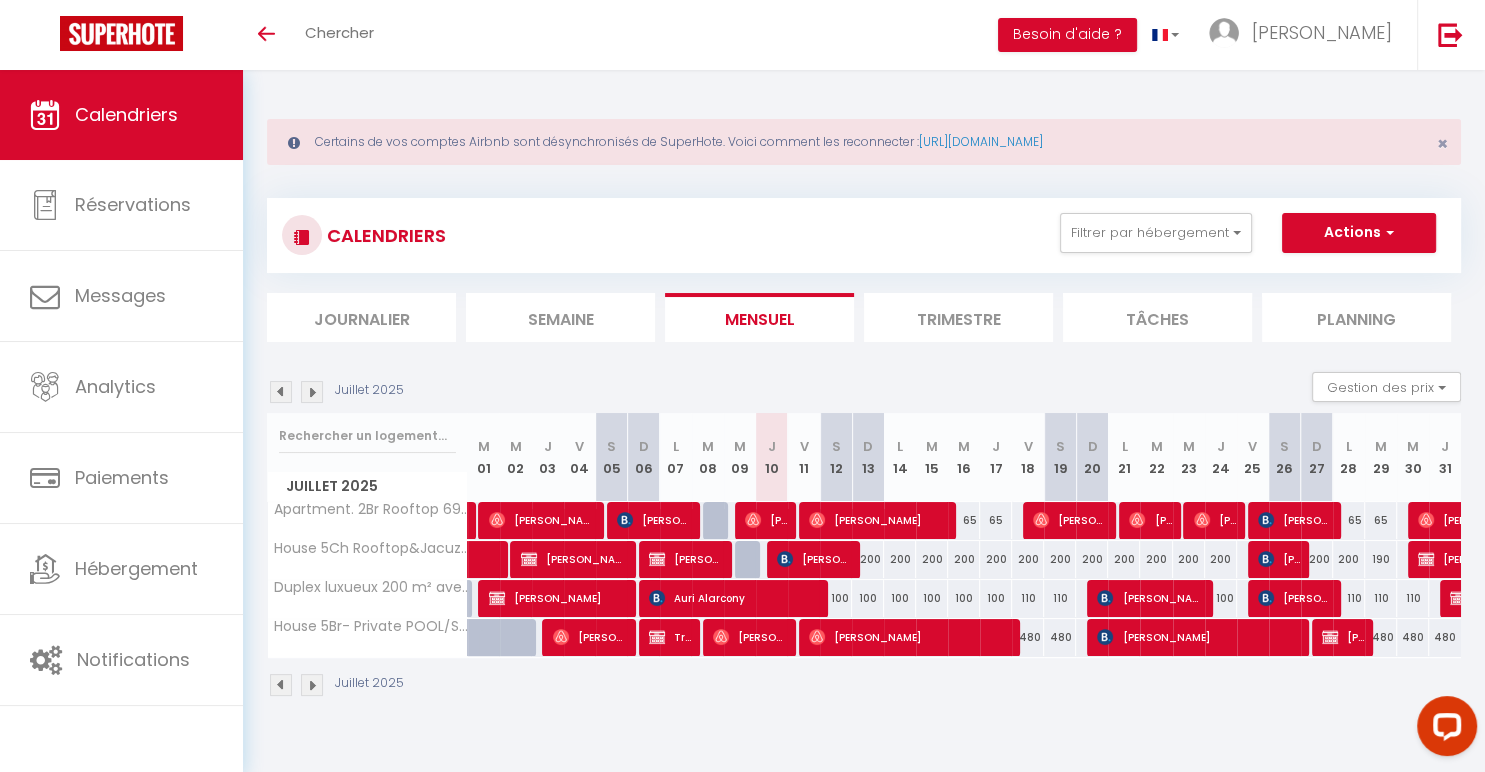 click at bounding box center (312, 392) 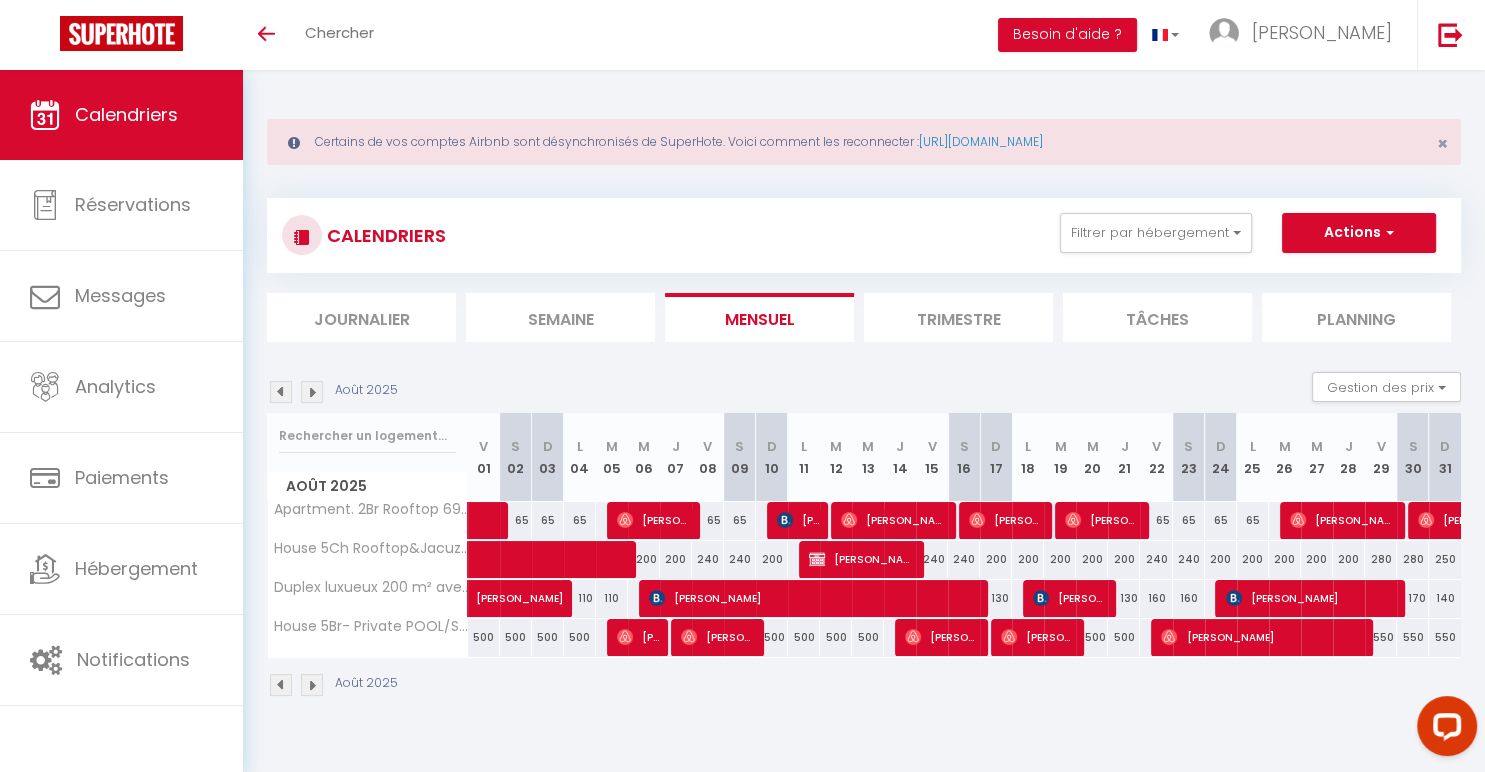 click on "[PERSON_NAME]" at bounding box center (814, 598) 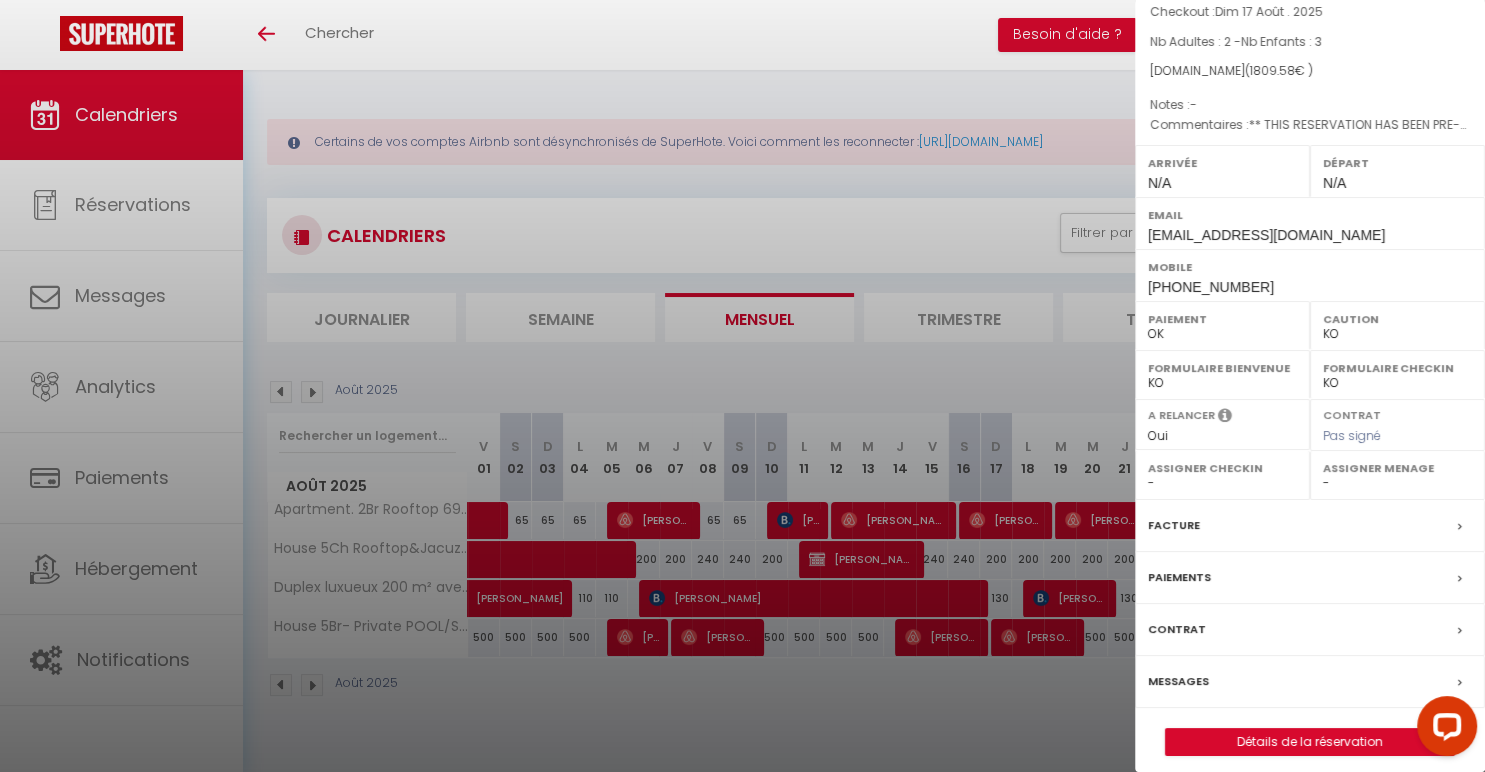 scroll, scrollTop: 177, scrollLeft: 0, axis: vertical 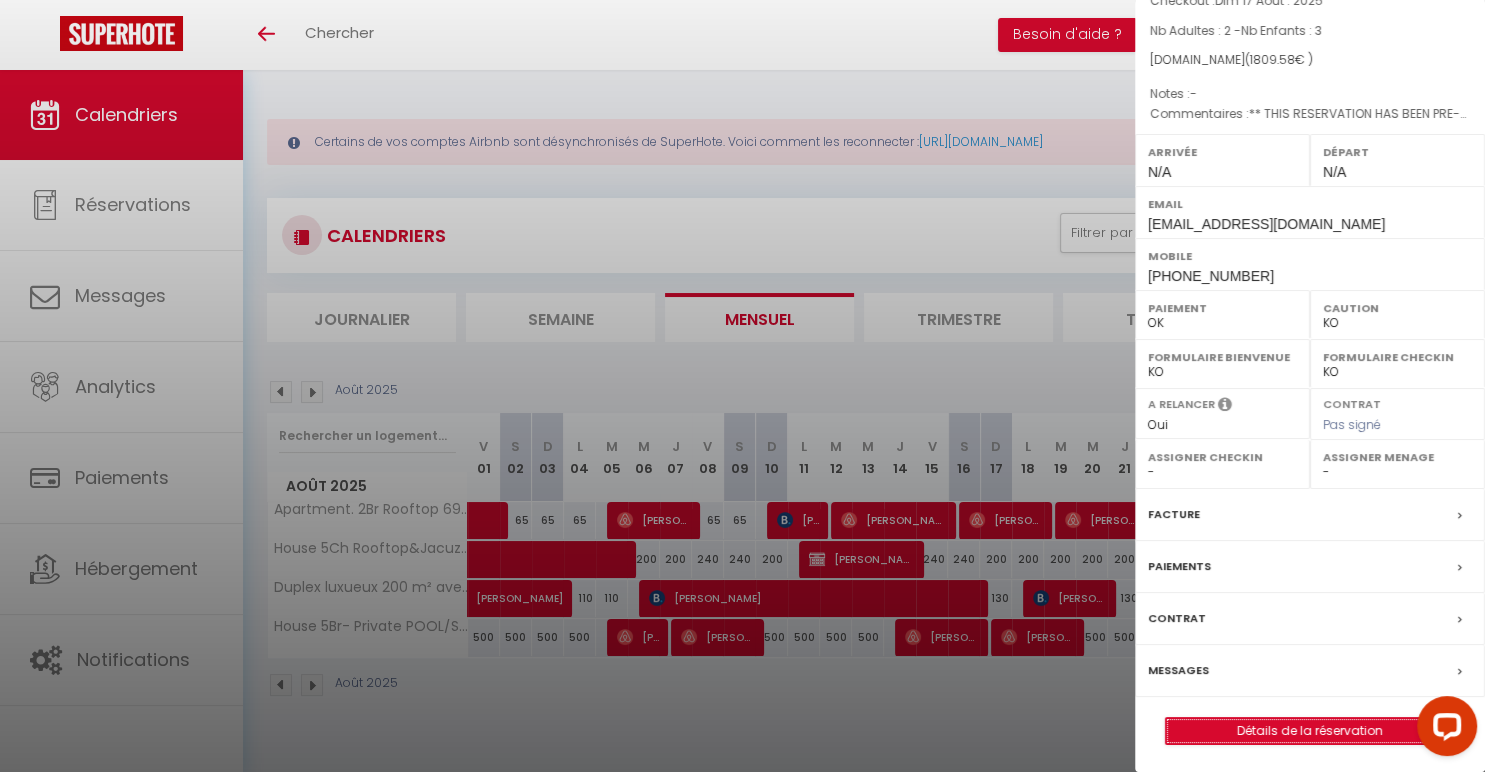 click on "Détails de la réservation" at bounding box center (1310, 731) 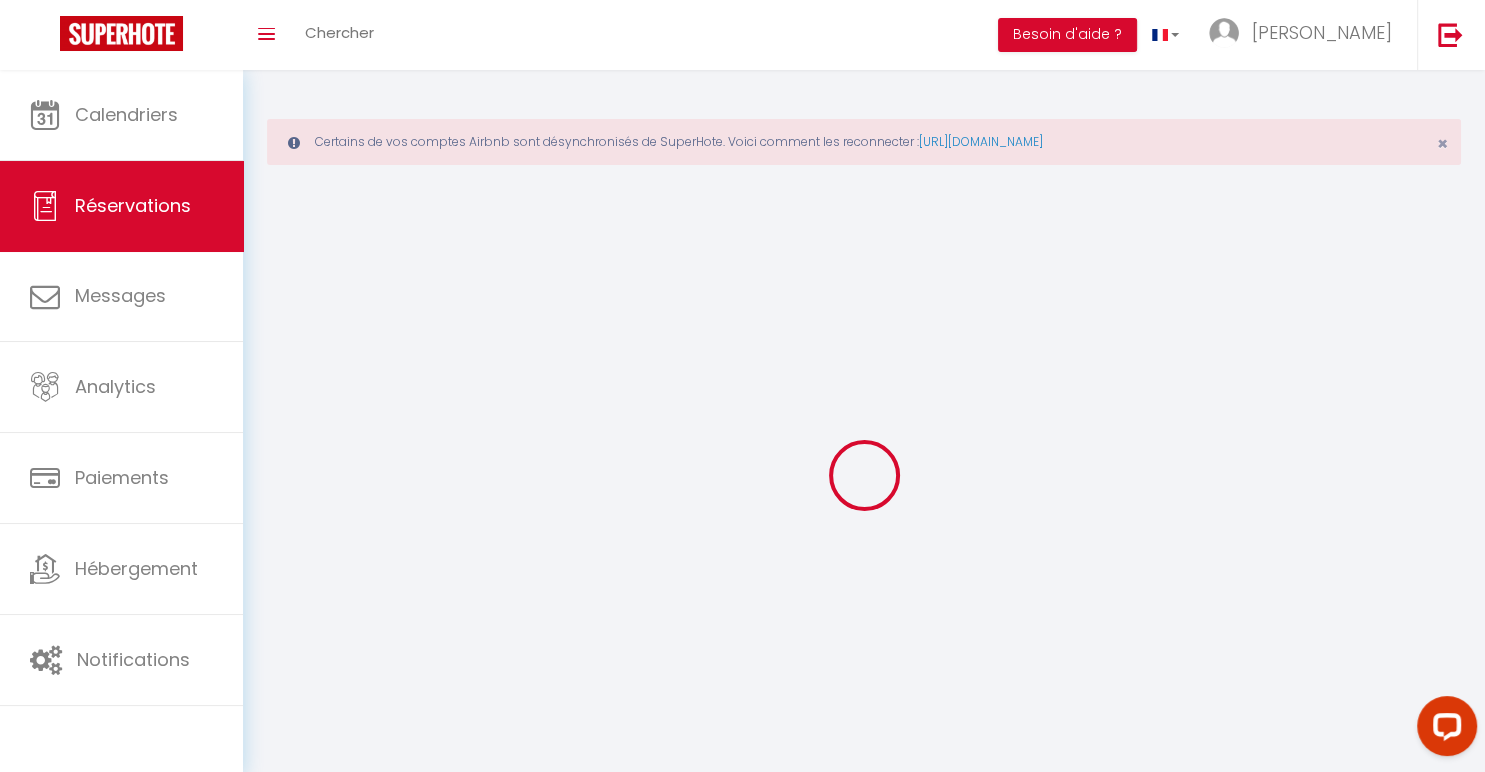 type on "[PERSON_NAME]" 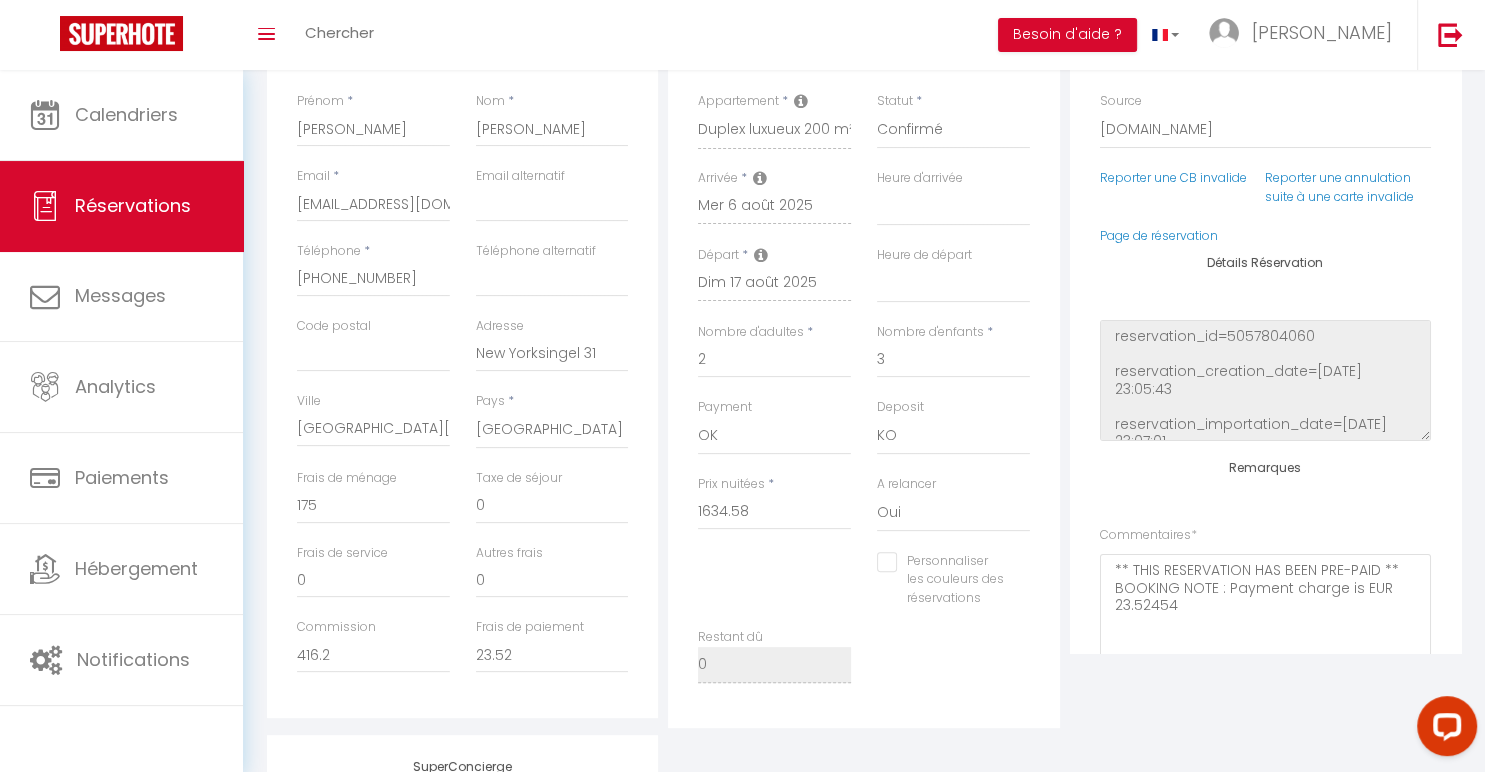 scroll, scrollTop: 0, scrollLeft: 0, axis: both 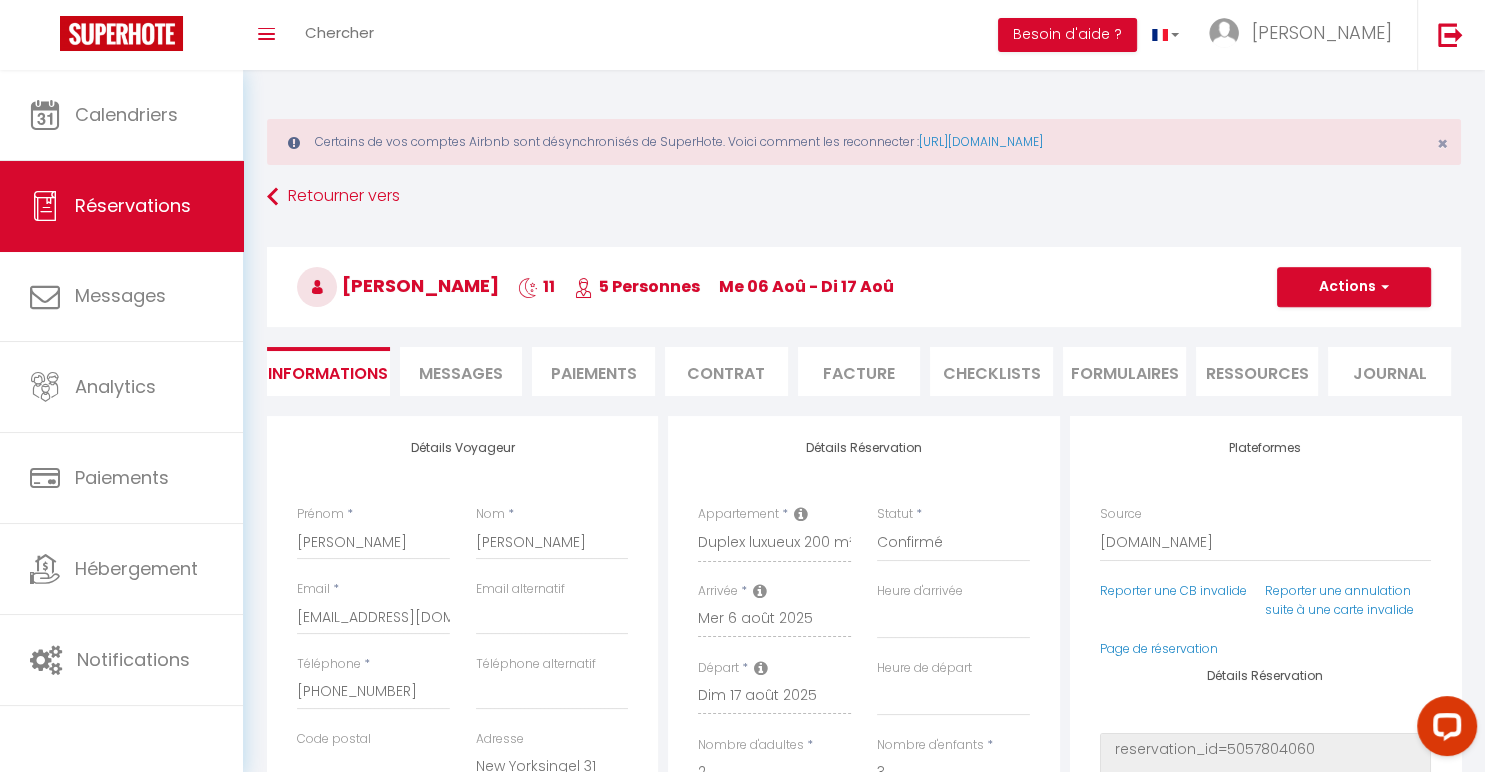 click on "Messages" at bounding box center (461, 373) 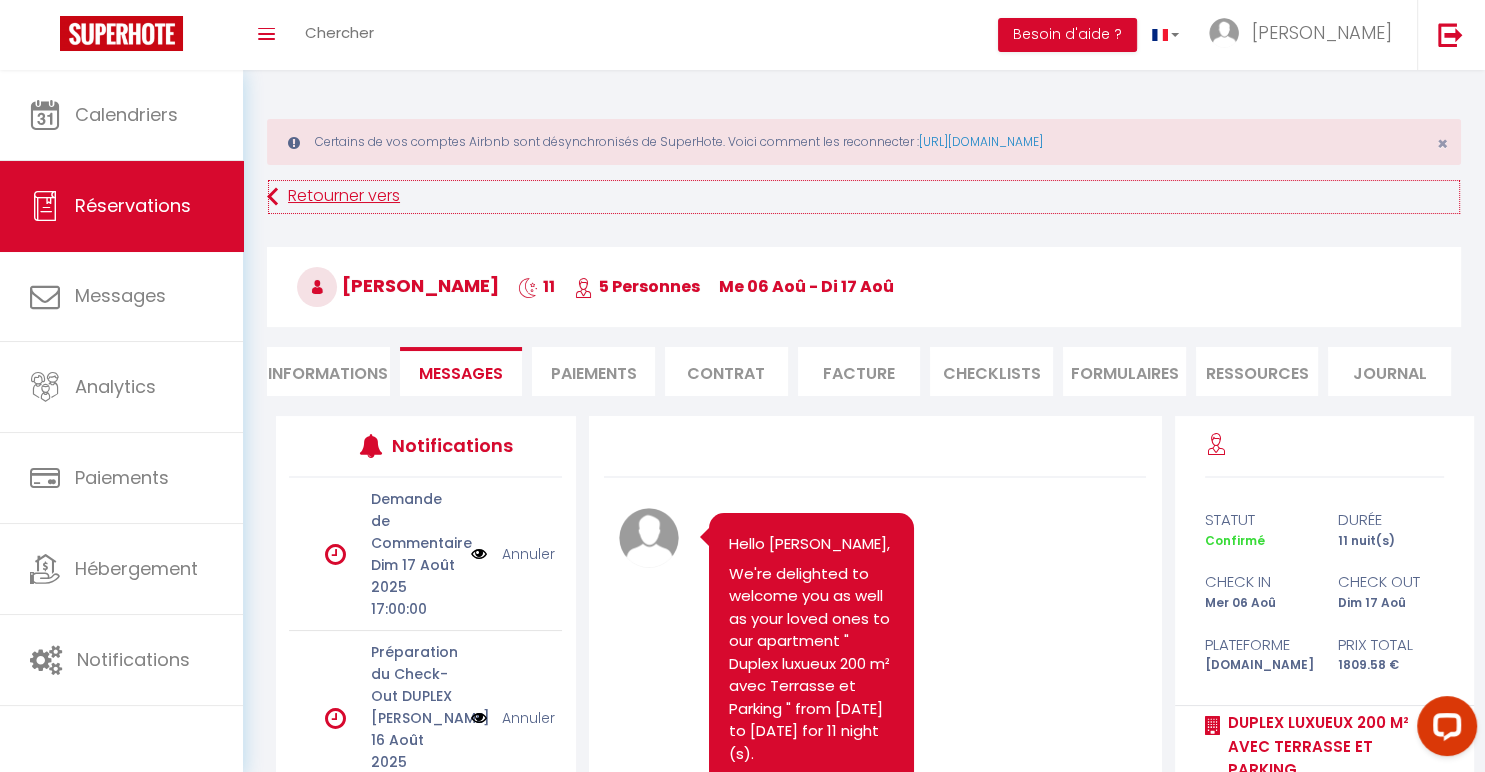 click at bounding box center [272, 197] 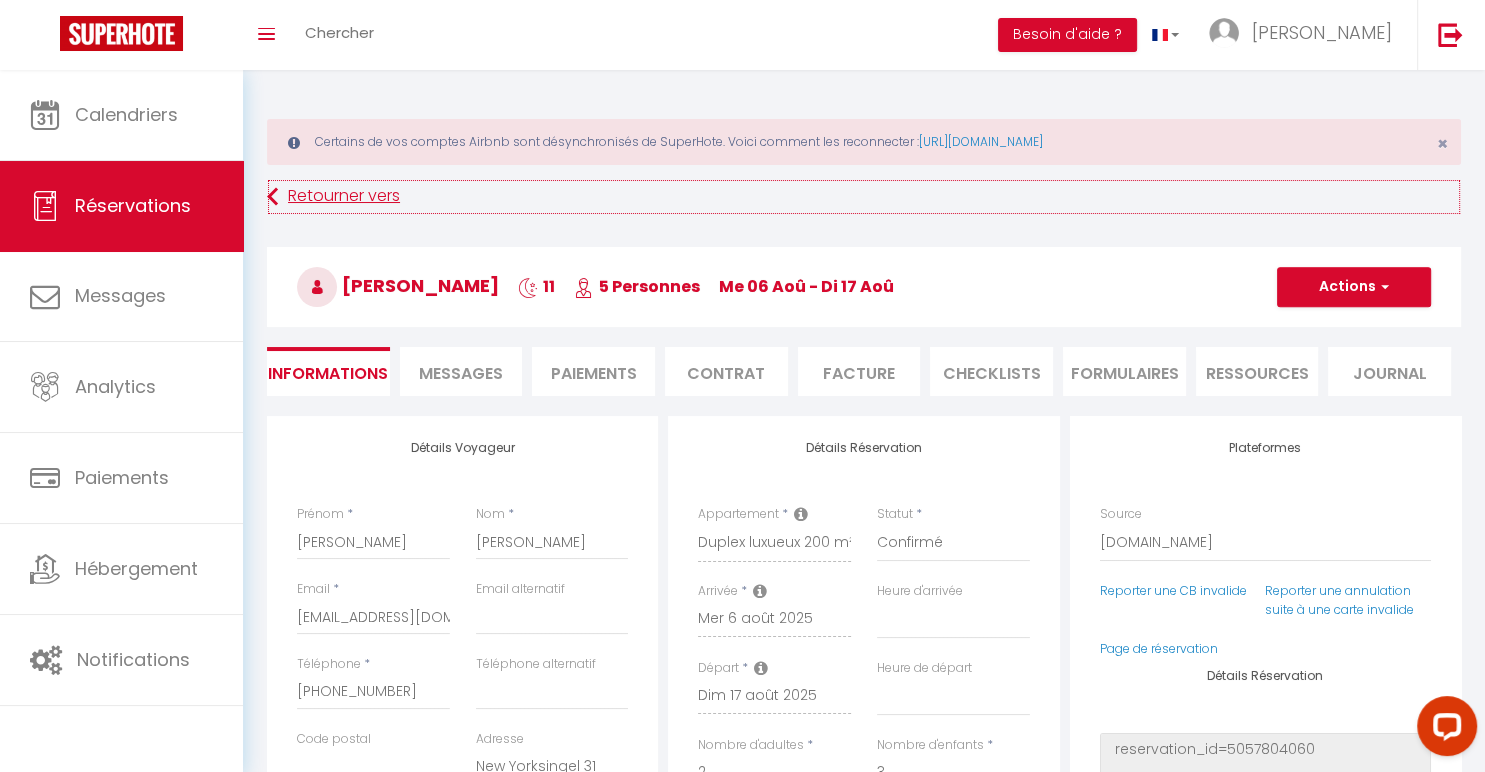 click on "Retourner vers" at bounding box center (864, 197) 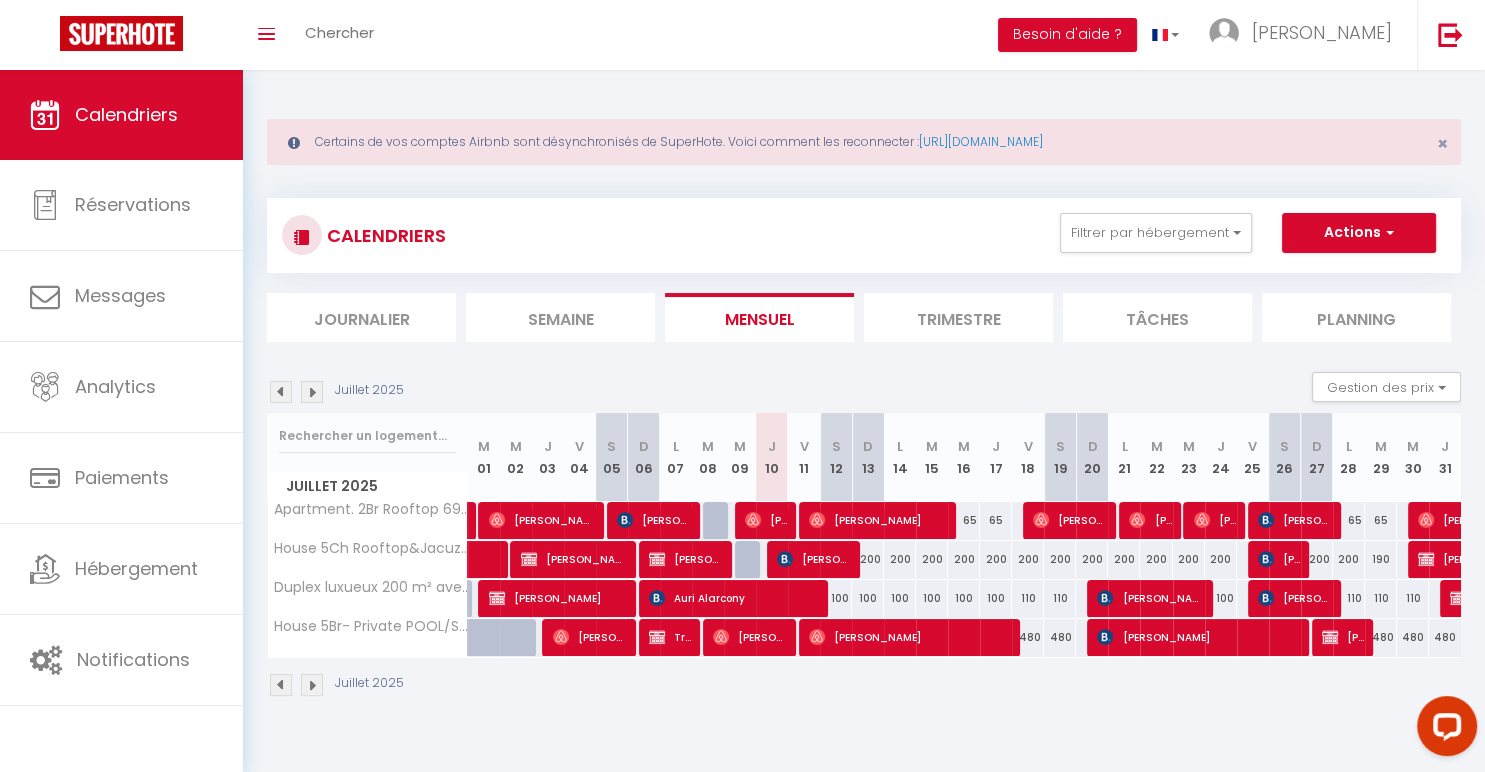 click on "[PERSON_NAME]" at bounding box center (1343, 637) 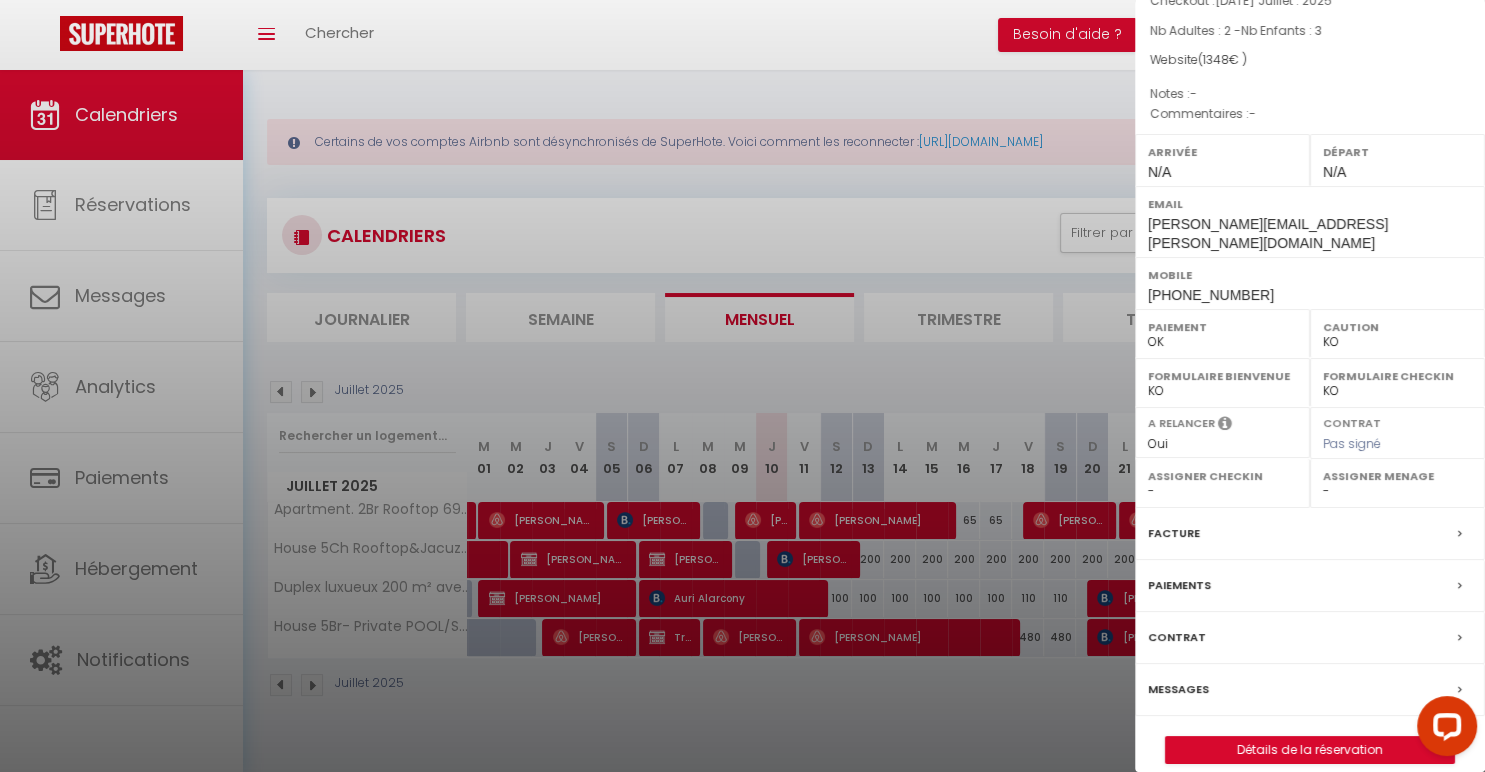 click on "Messages" at bounding box center (1178, 689) 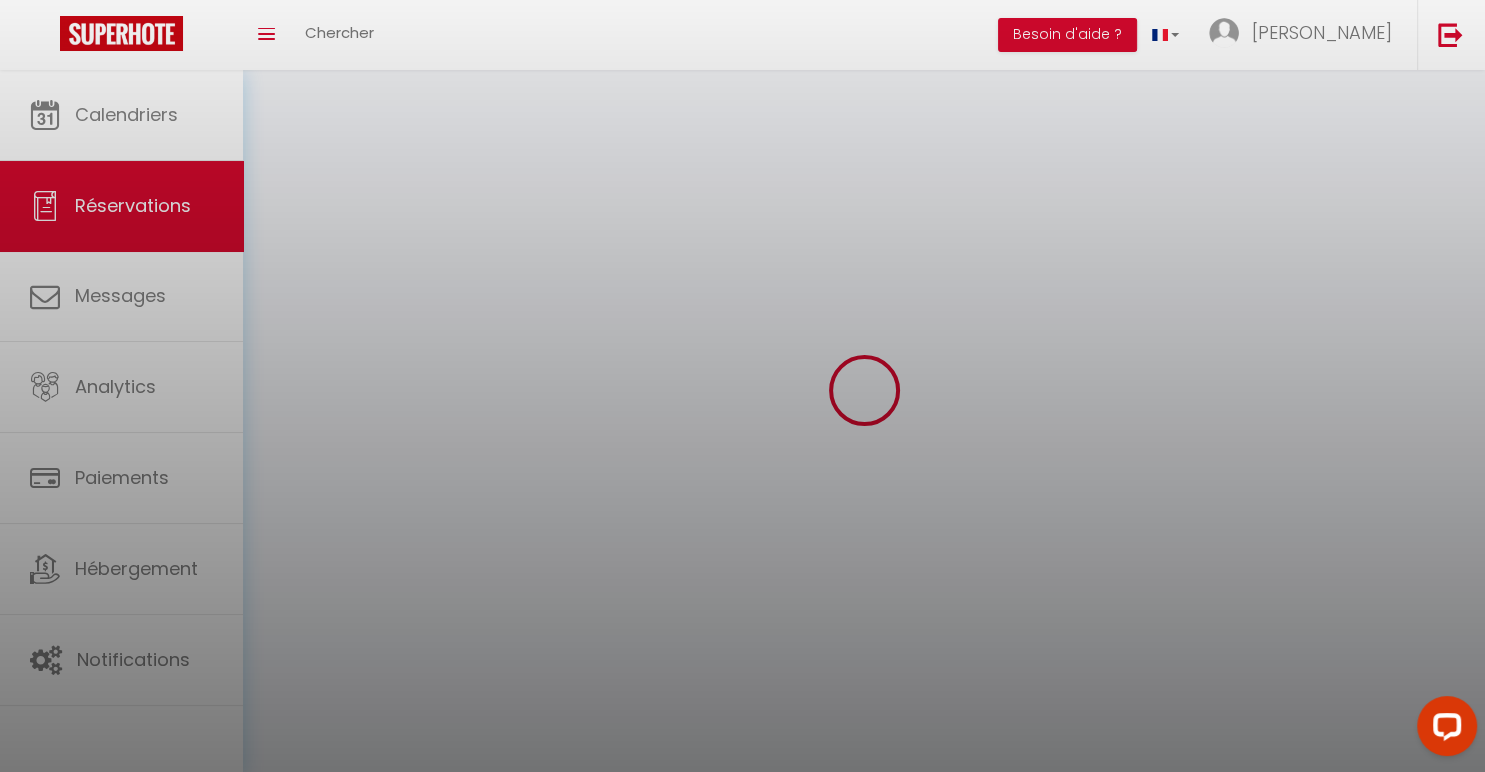 click at bounding box center (742, 386) 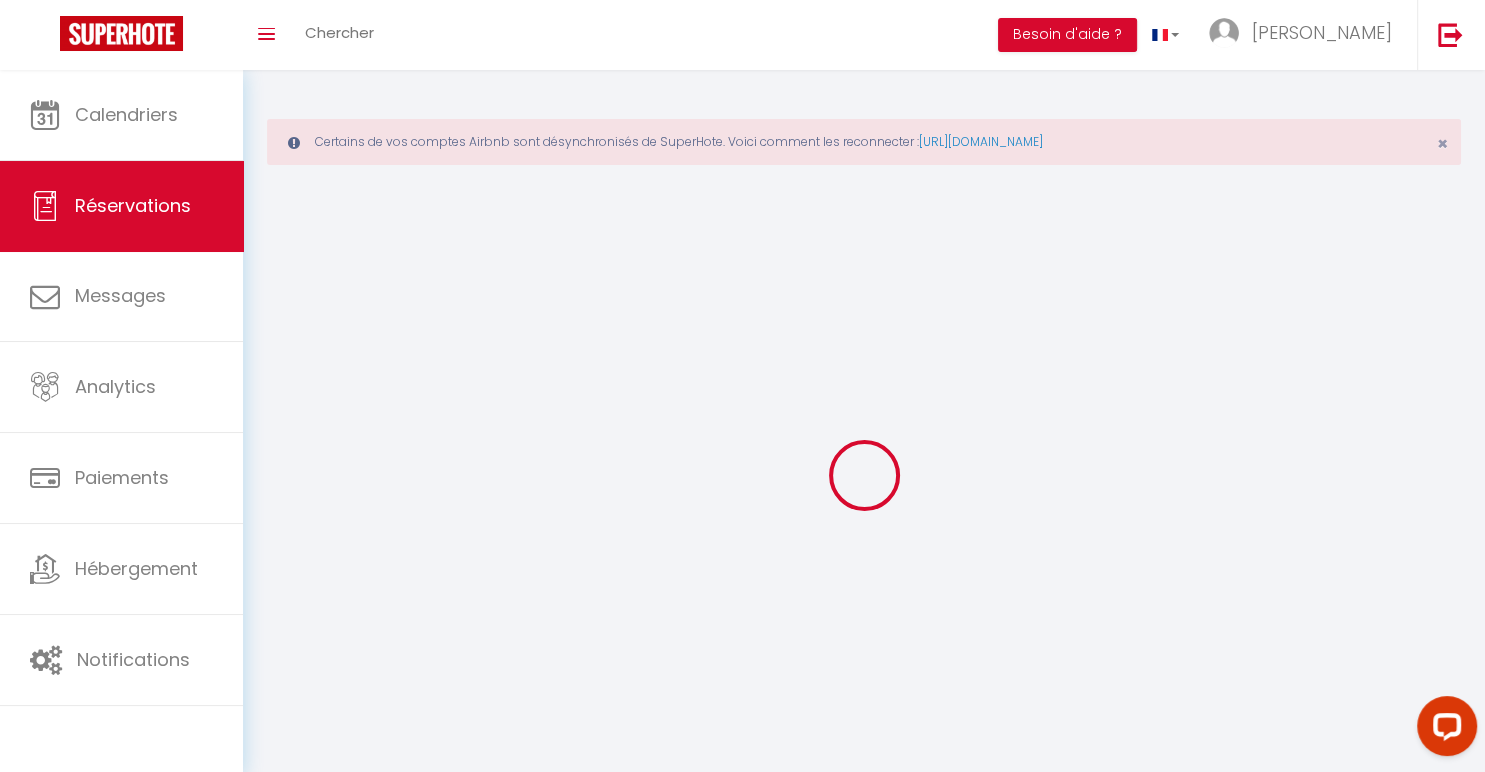 select 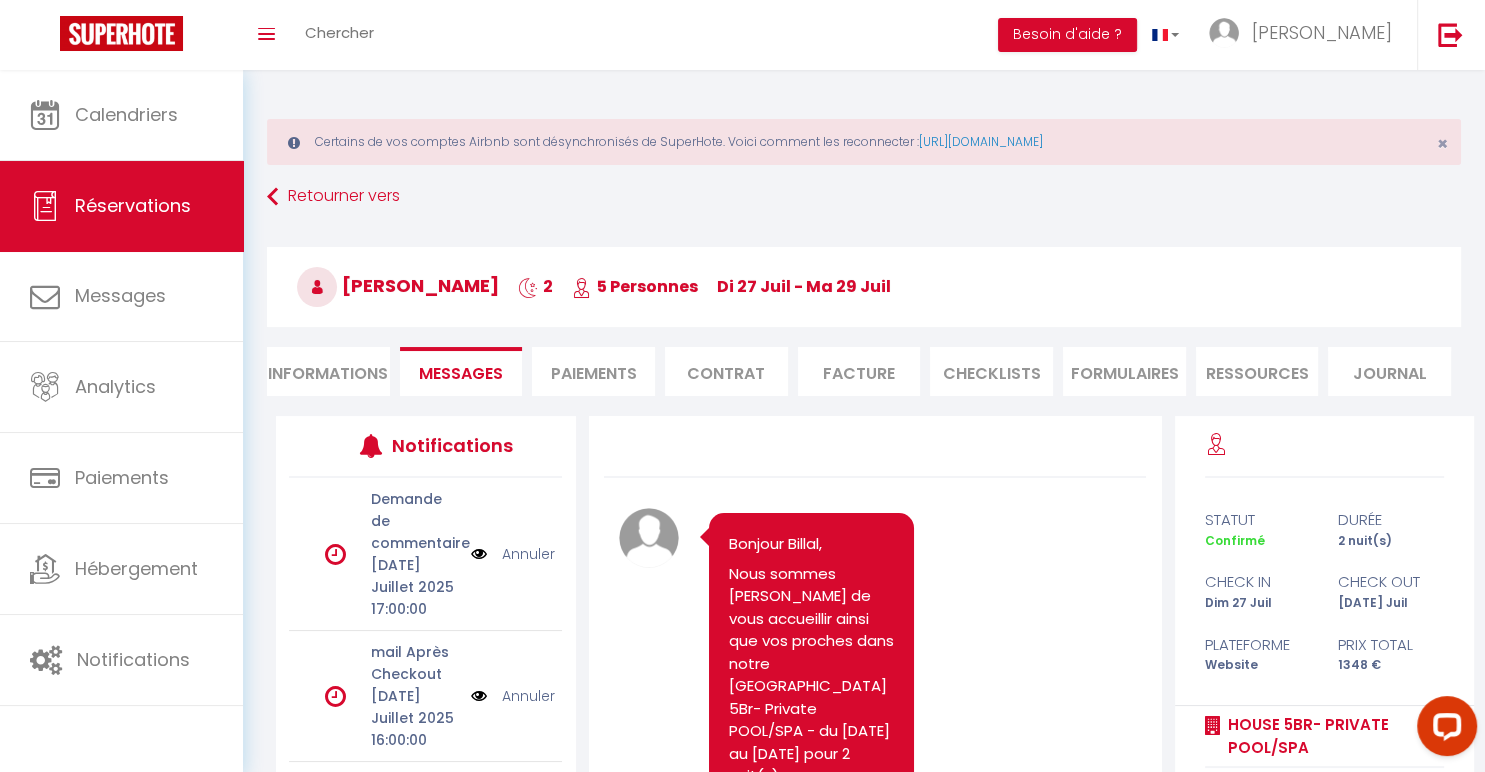 scroll, scrollTop: 3956, scrollLeft: 0, axis: vertical 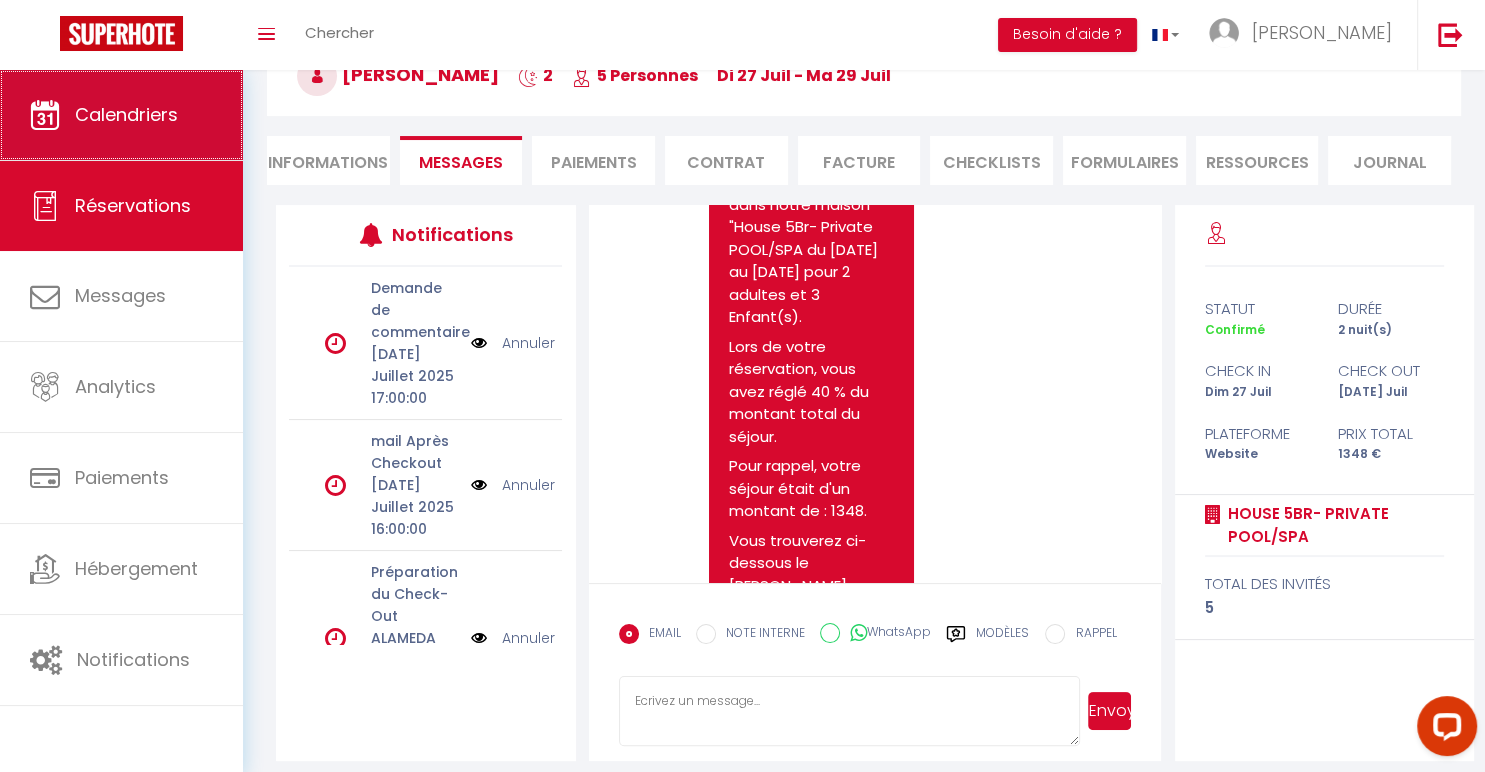 click on "Calendriers" at bounding box center [126, 114] 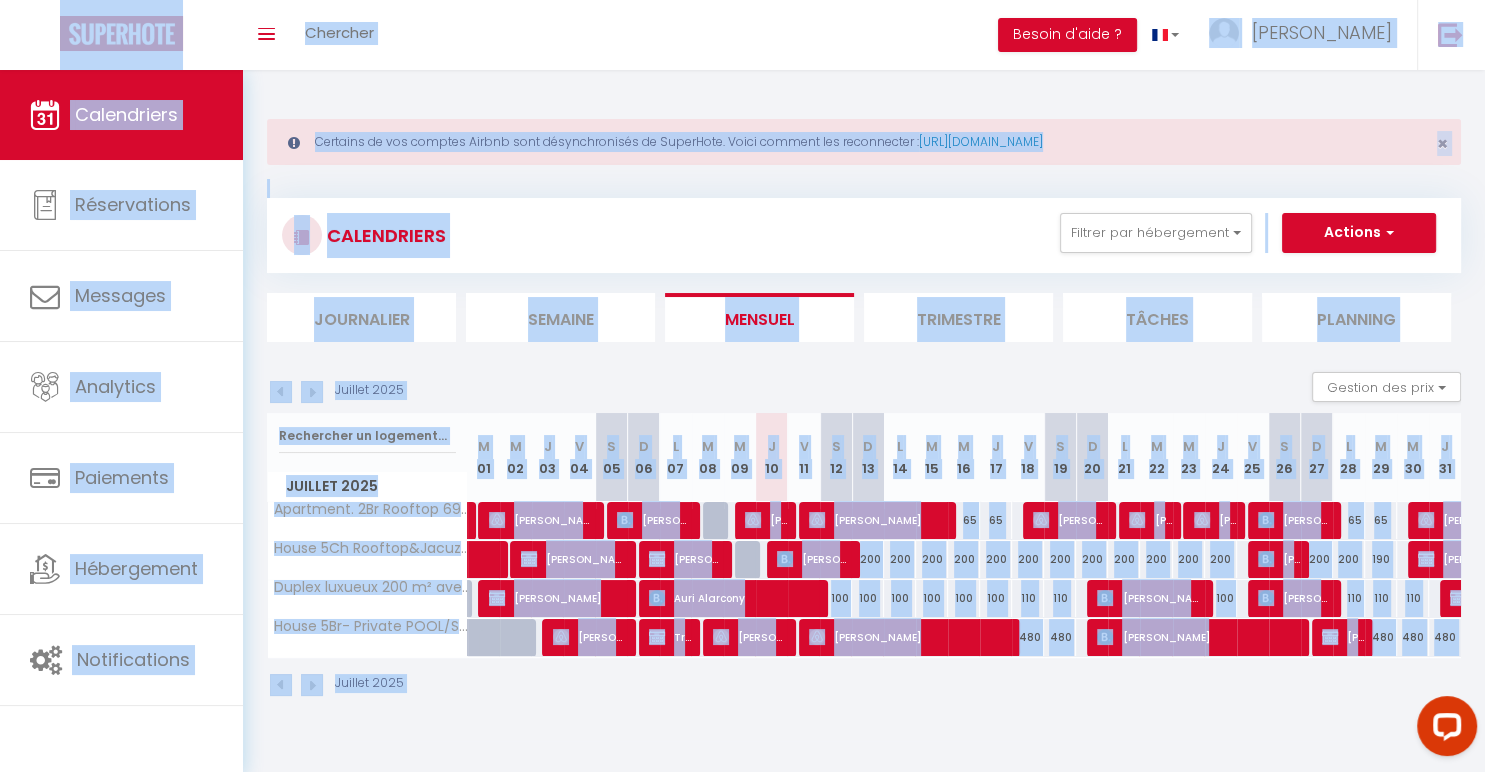 click on "[PERSON_NAME]" at bounding box center [1343, 637] 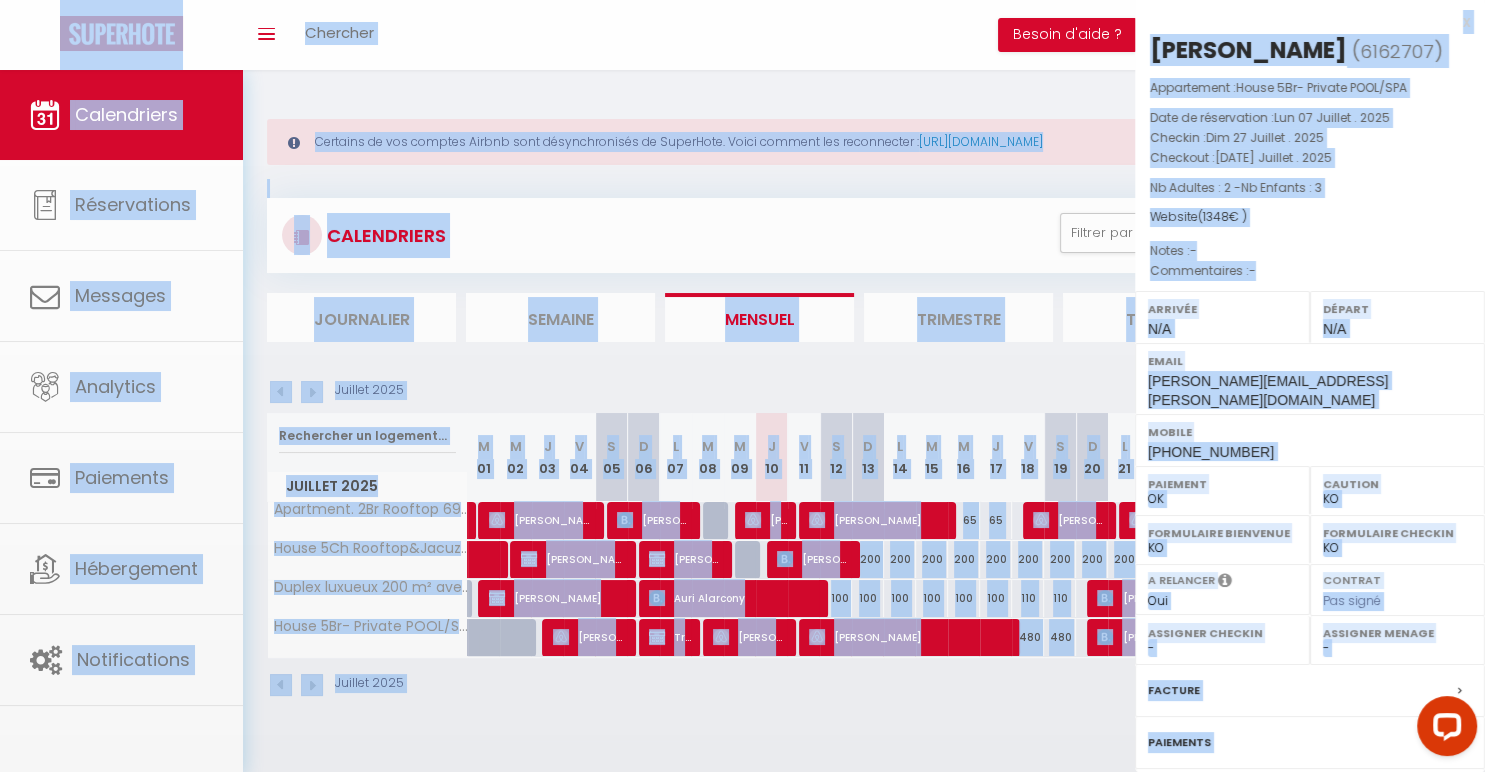 scroll, scrollTop: 157, scrollLeft: 0, axis: vertical 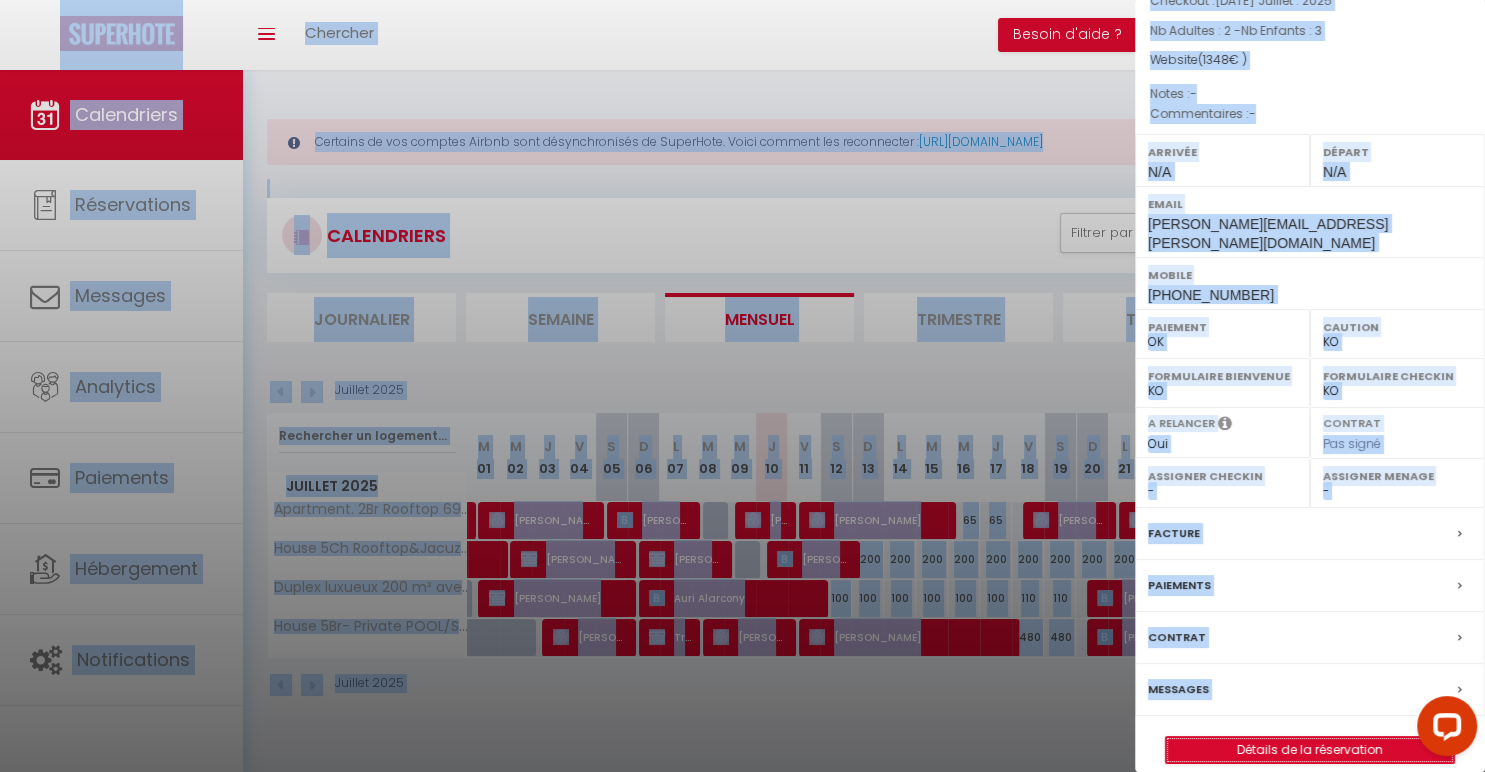 click on "Détails de la réservation" at bounding box center [1310, 750] 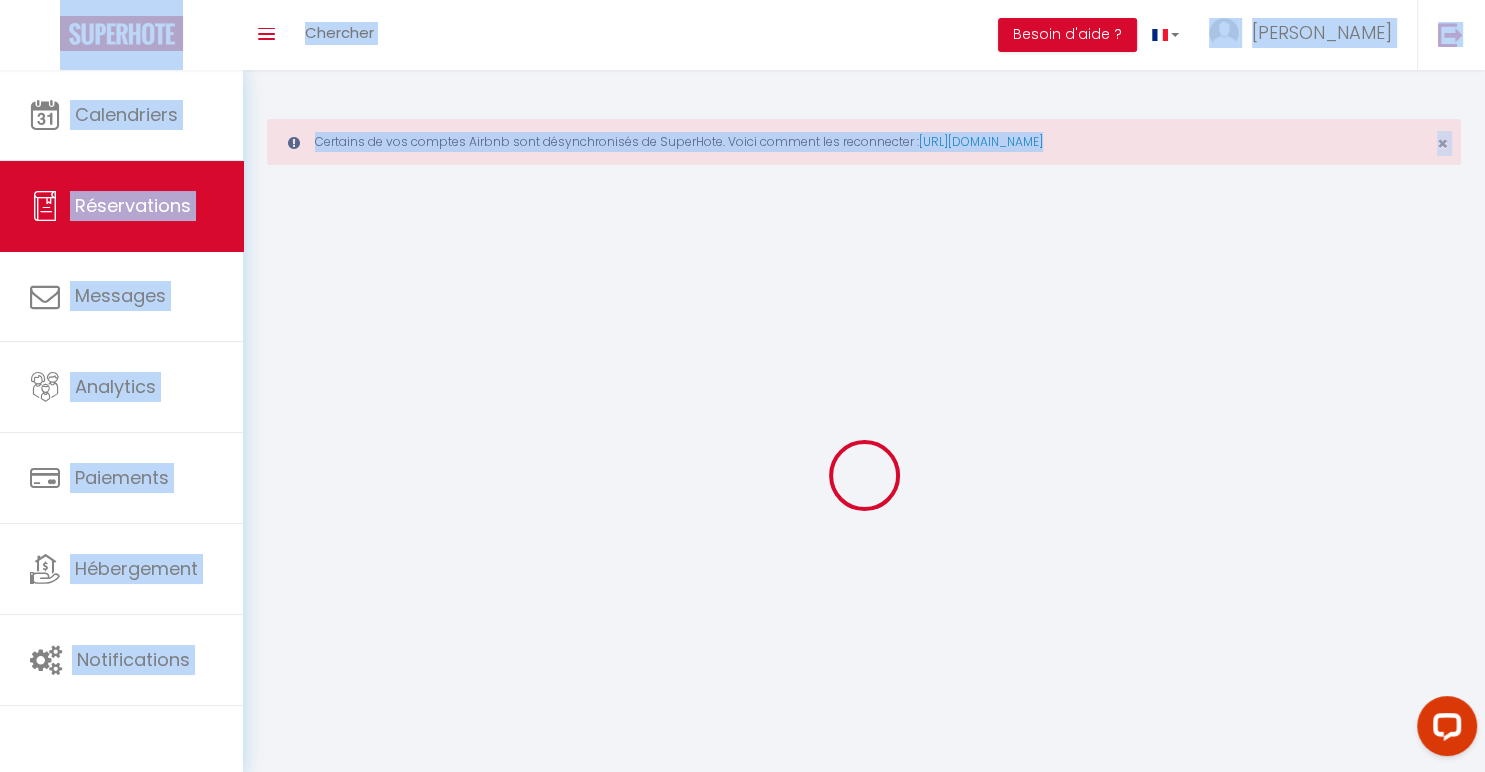 type on "Billal" 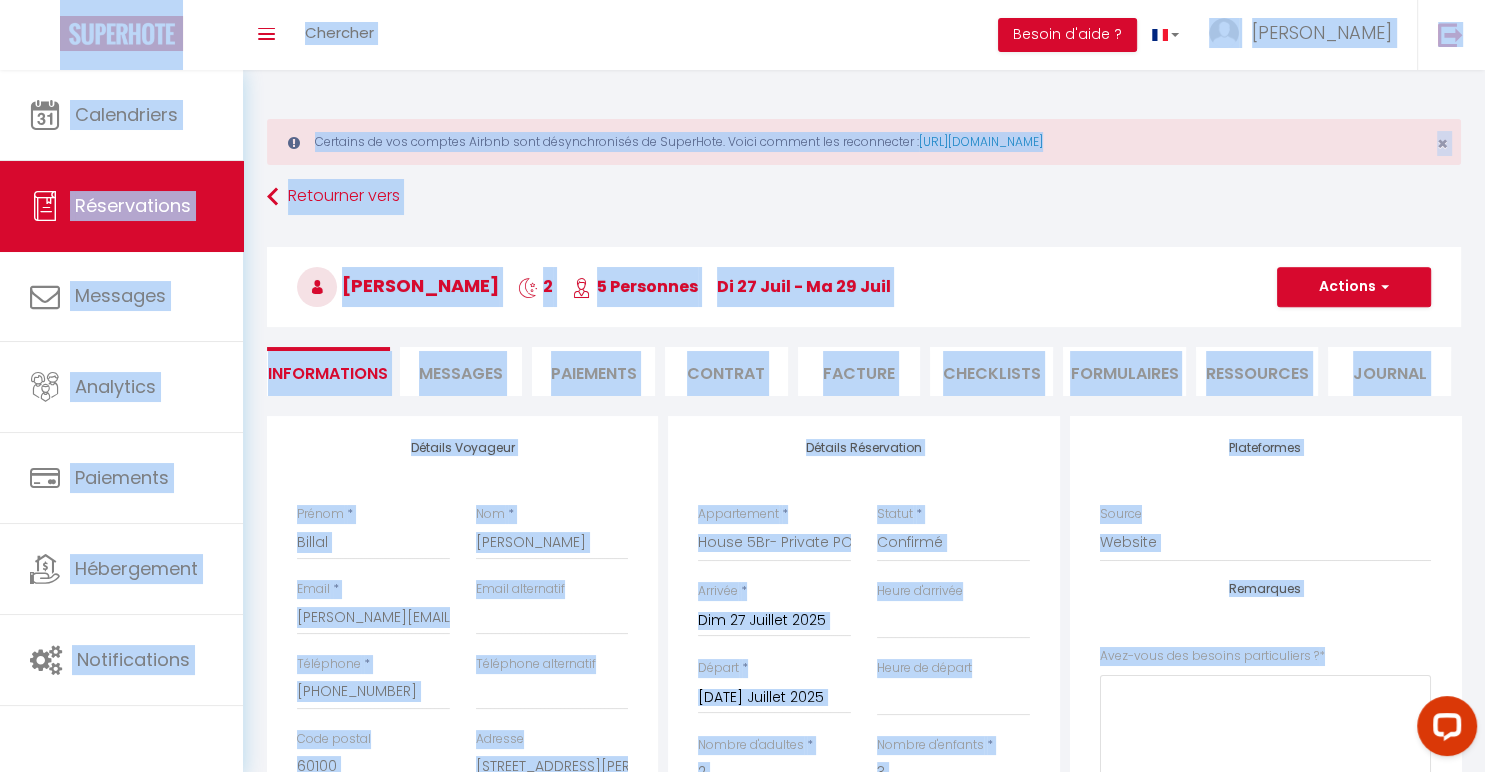 checkbox on "false" 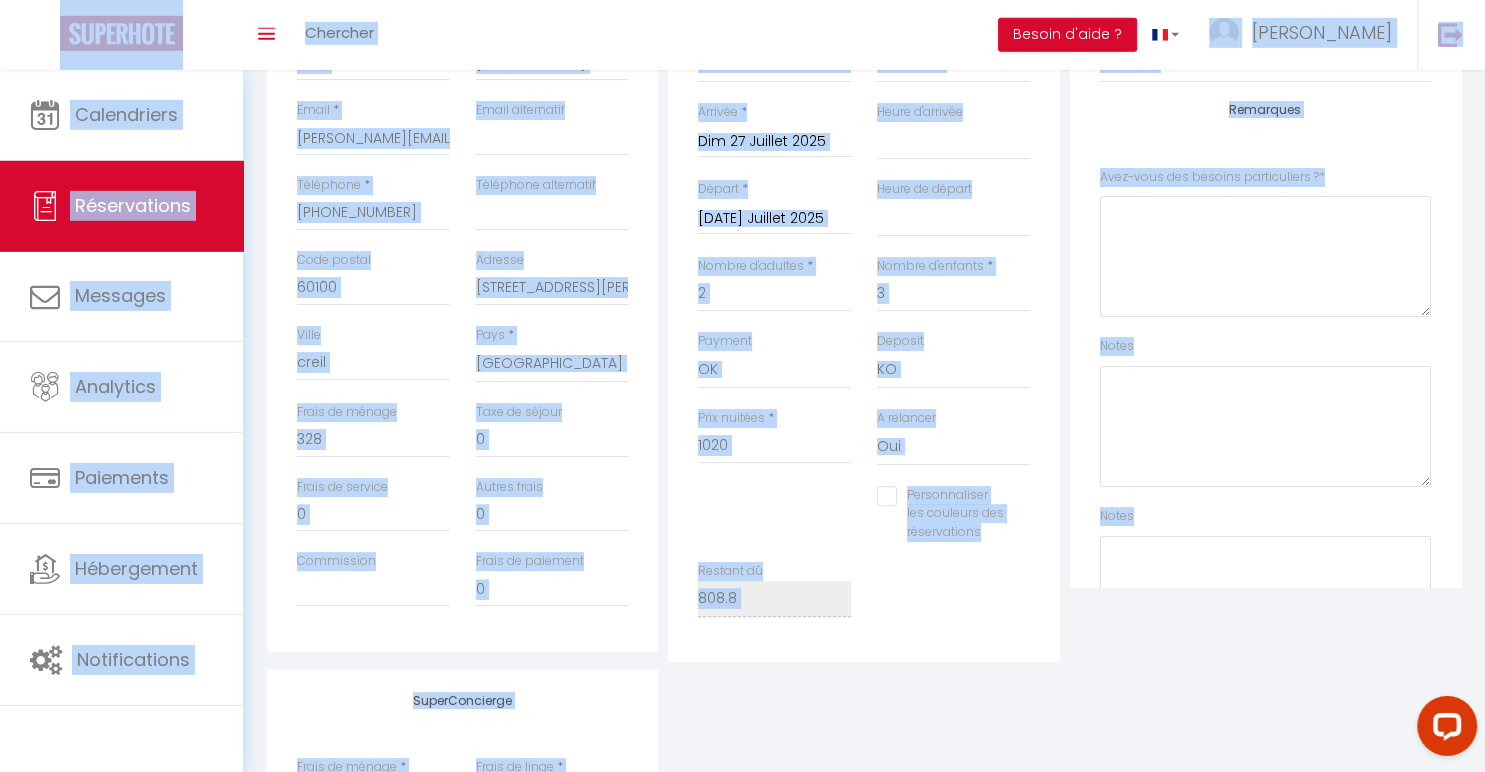 scroll, scrollTop: 476, scrollLeft: 0, axis: vertical 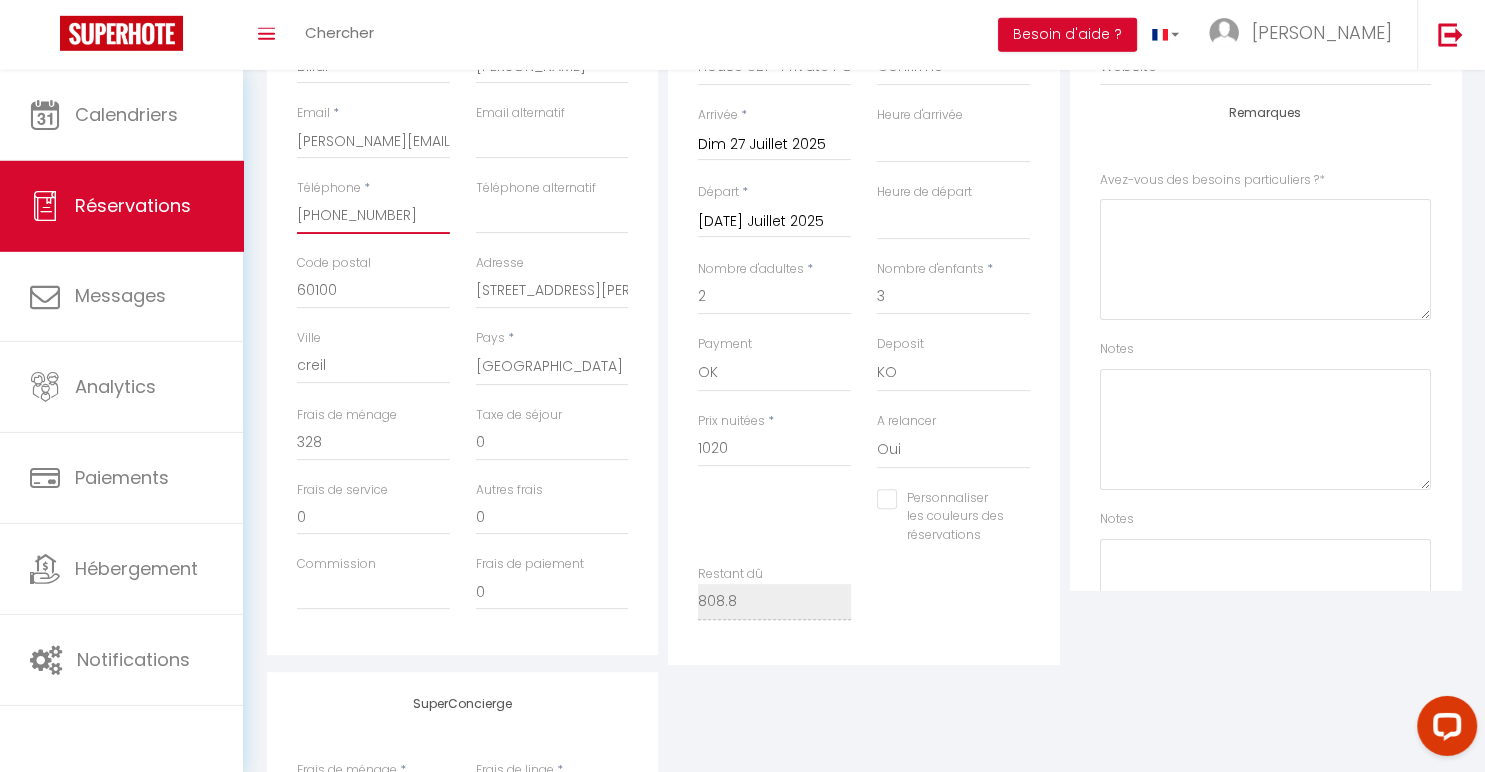drag, startPoint x: 402, startPoint y: 224, endPoint x: 281, endPoint y: 203, distance: 122.80879 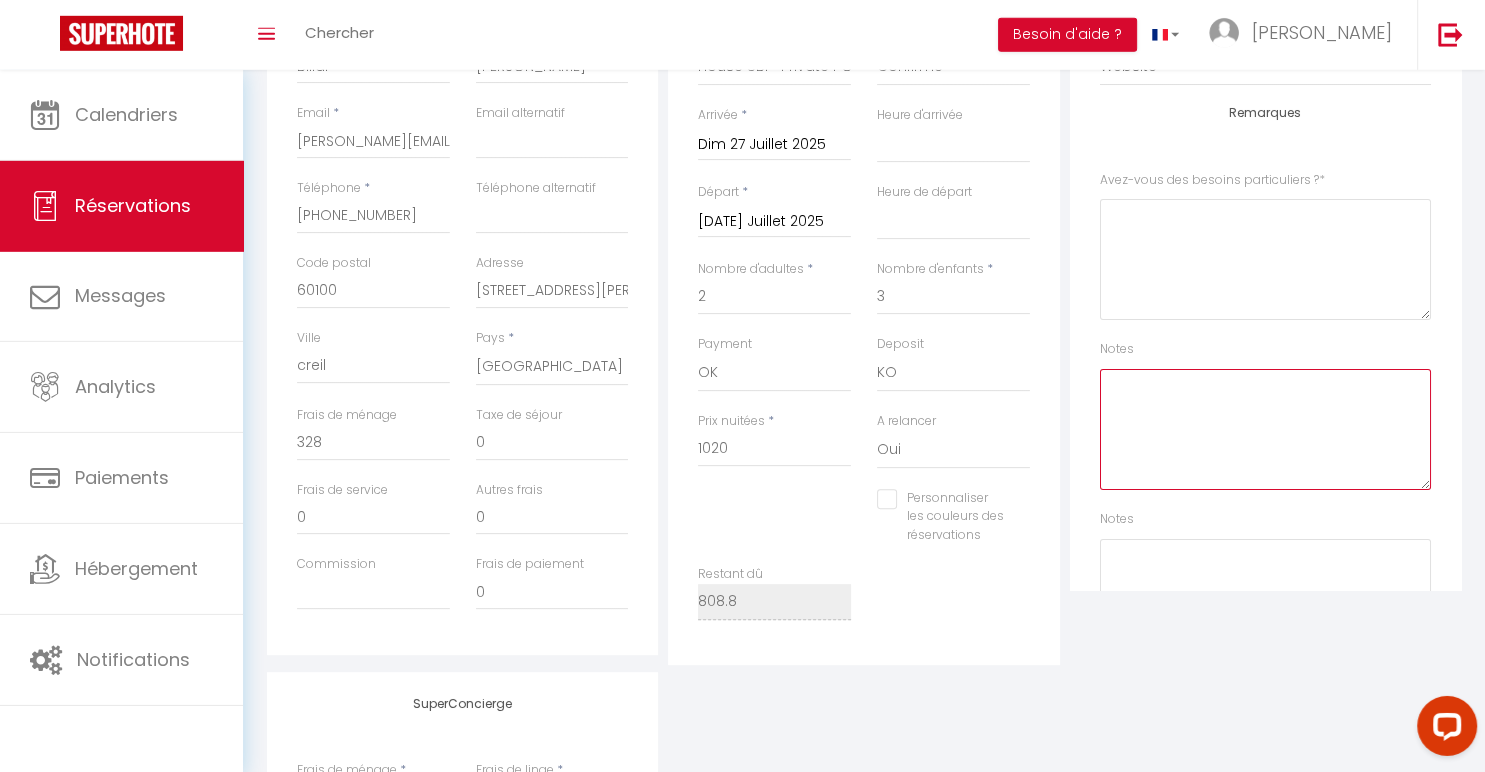 click at bounding box center (1265, 429) 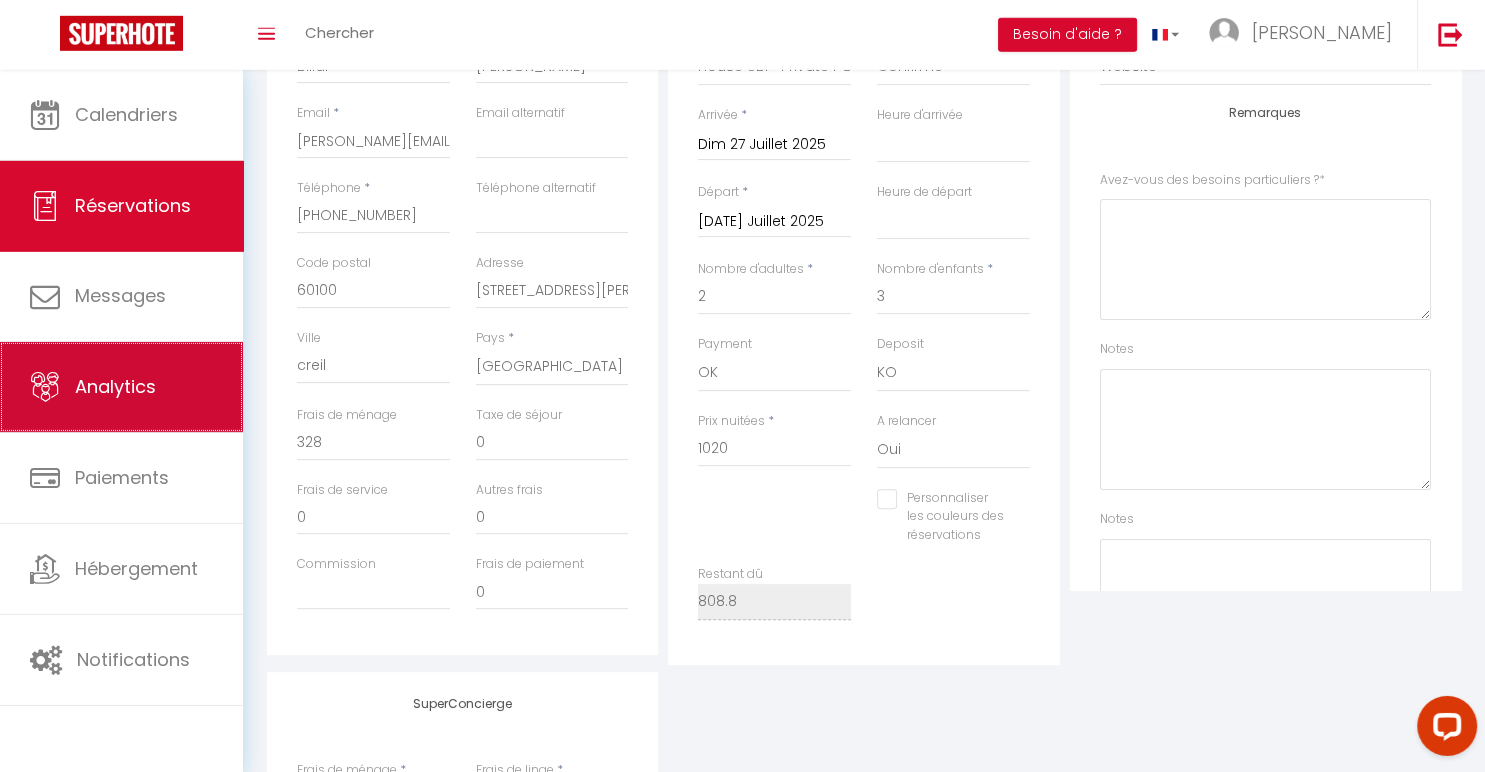 click on "Analytics" at bounding box center (115, 386) 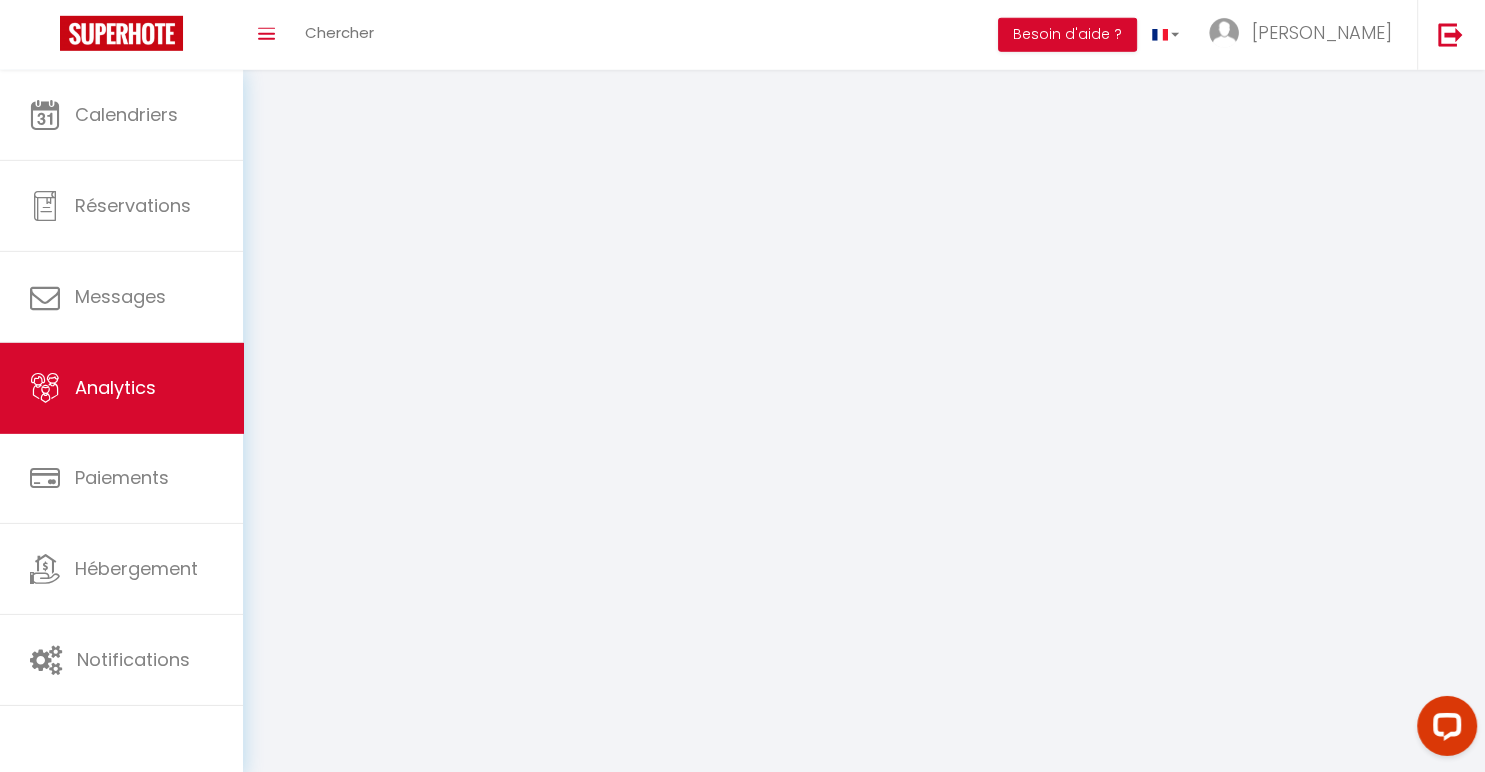 scroll, scrollTop: 0, scrollLeft: 0, axis: both 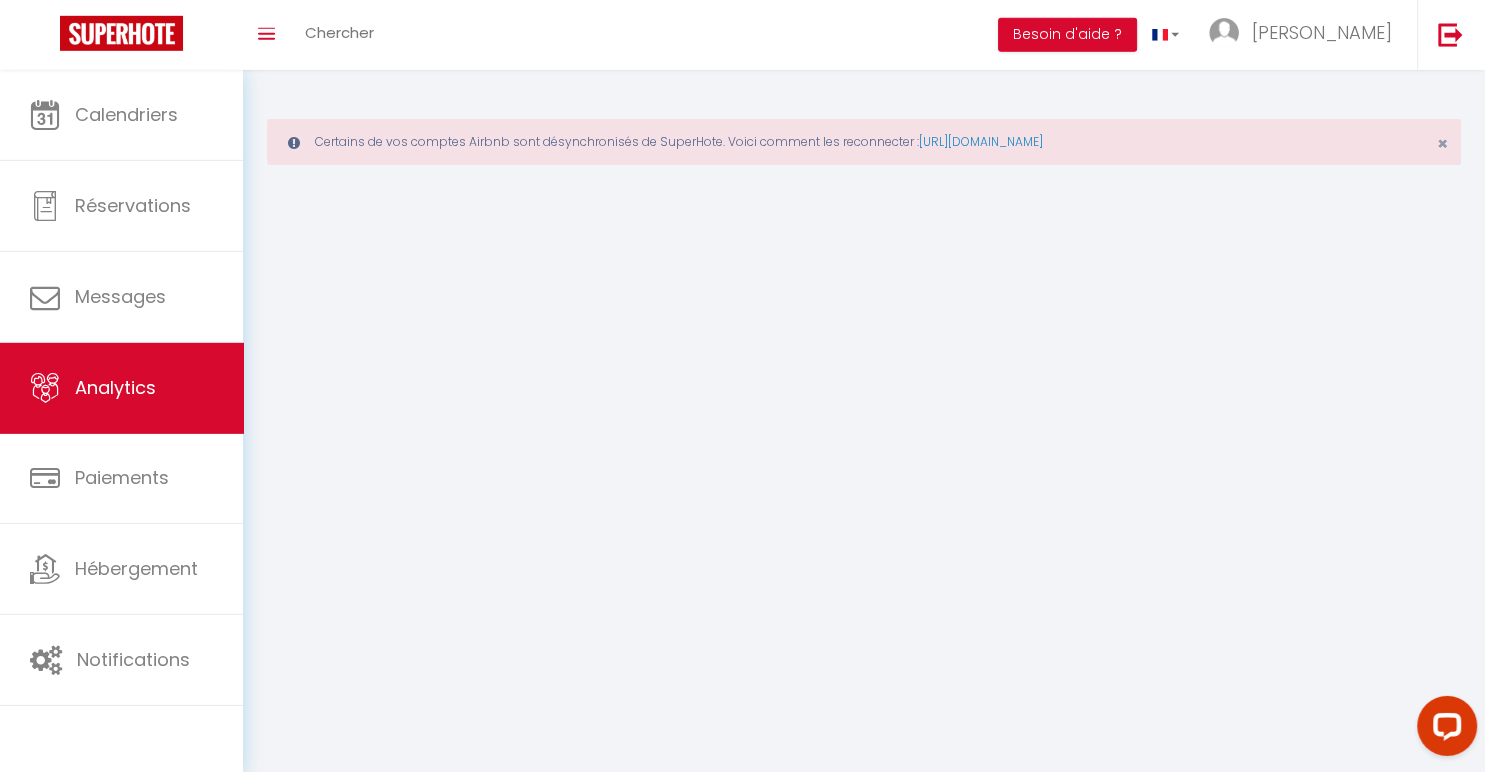 select on "2025" 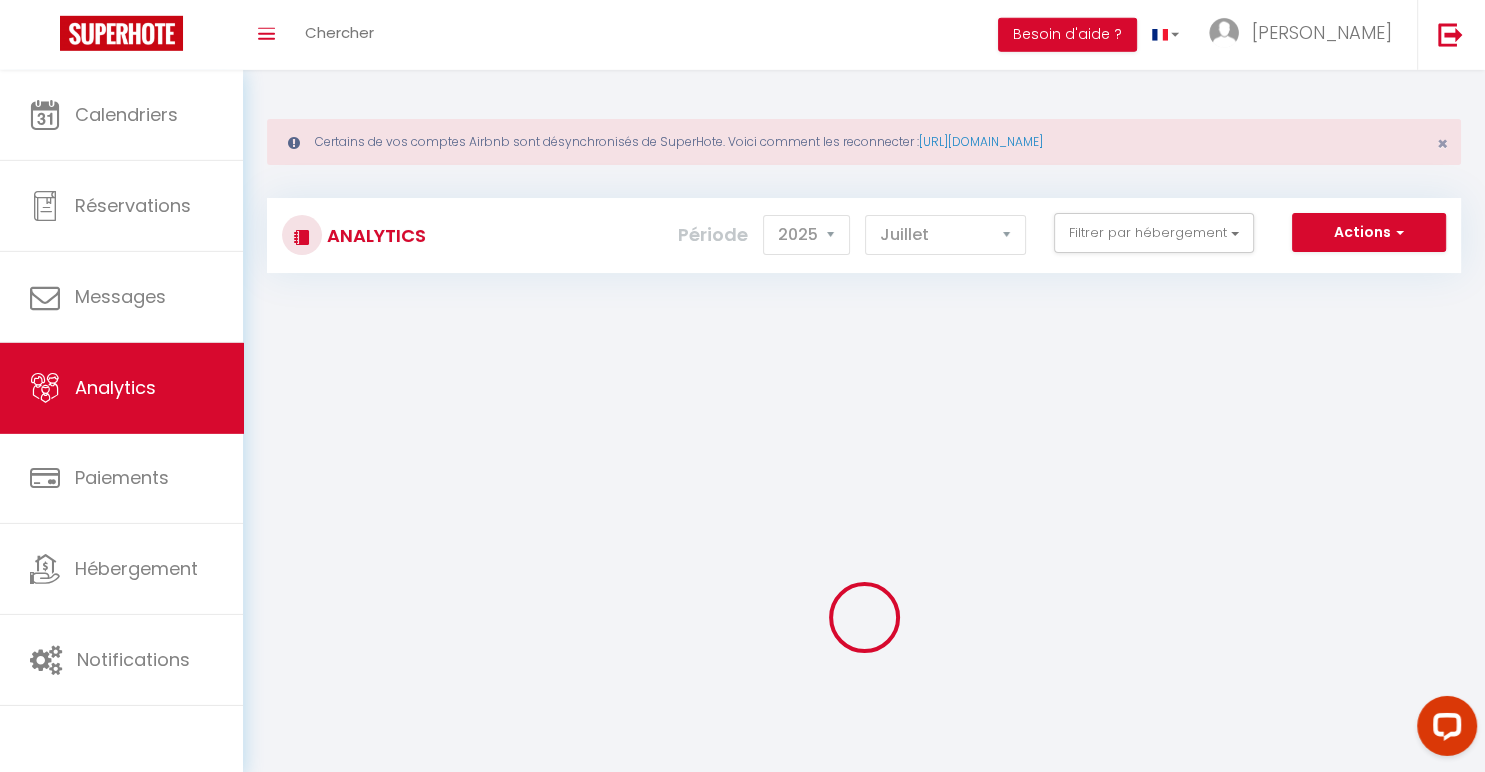 click on "Toggle menubar     Chercher   BUTTON
Besoin d'aide ?
[PERSON_NAME]        Équipe" at bounding box center [807, 35] 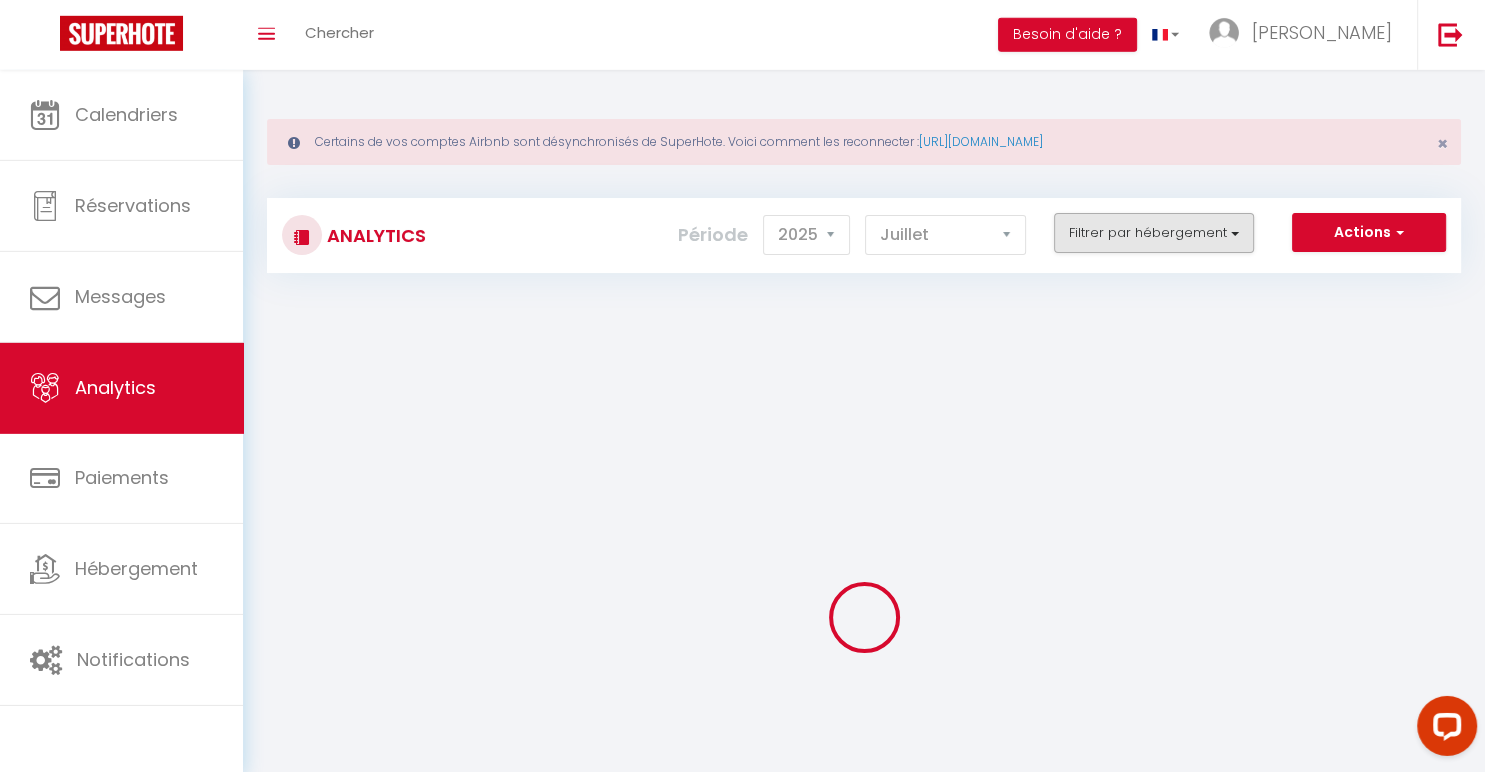 checkbox on "false" 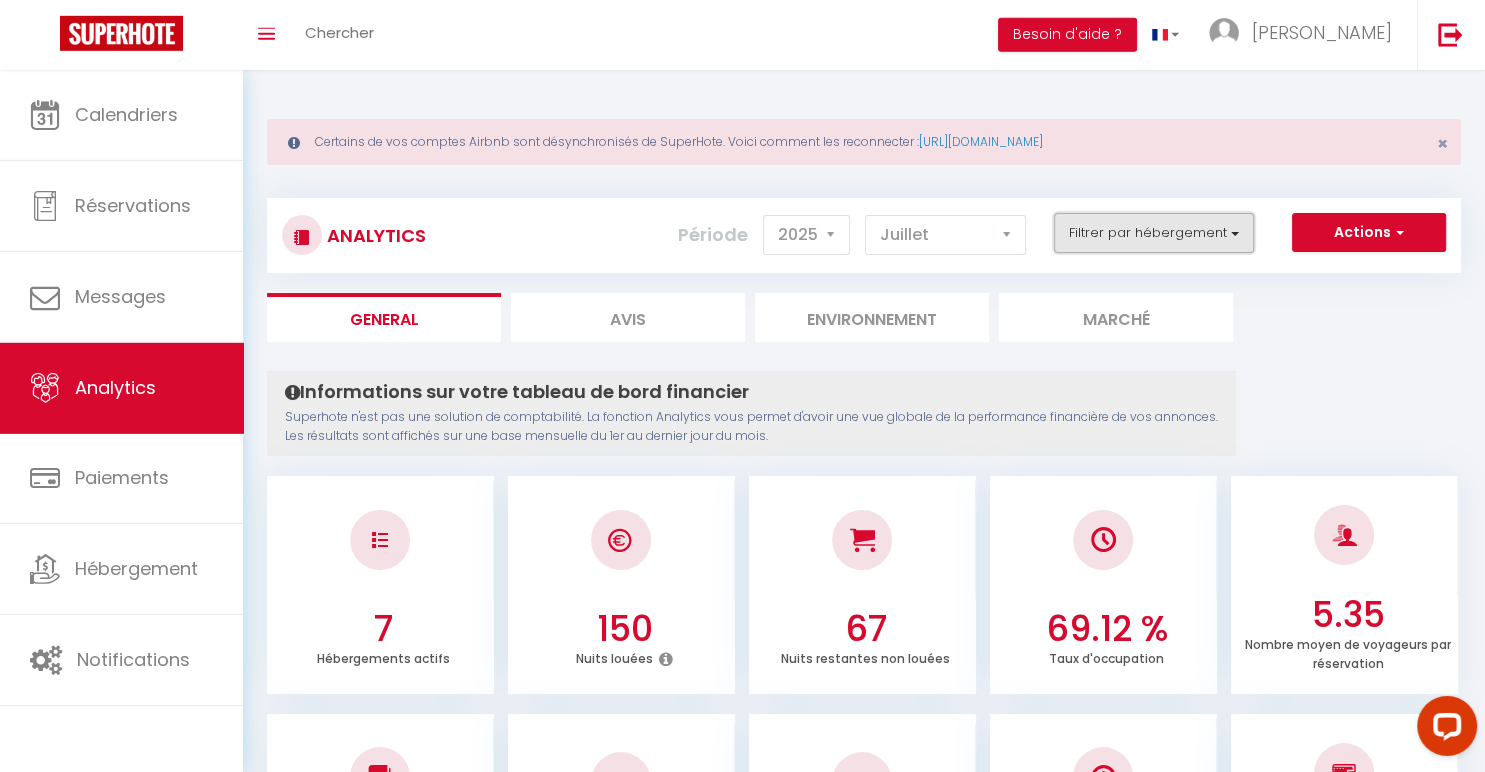 click on "Filtrer par hébergement" at bounding box center [1154, 233] 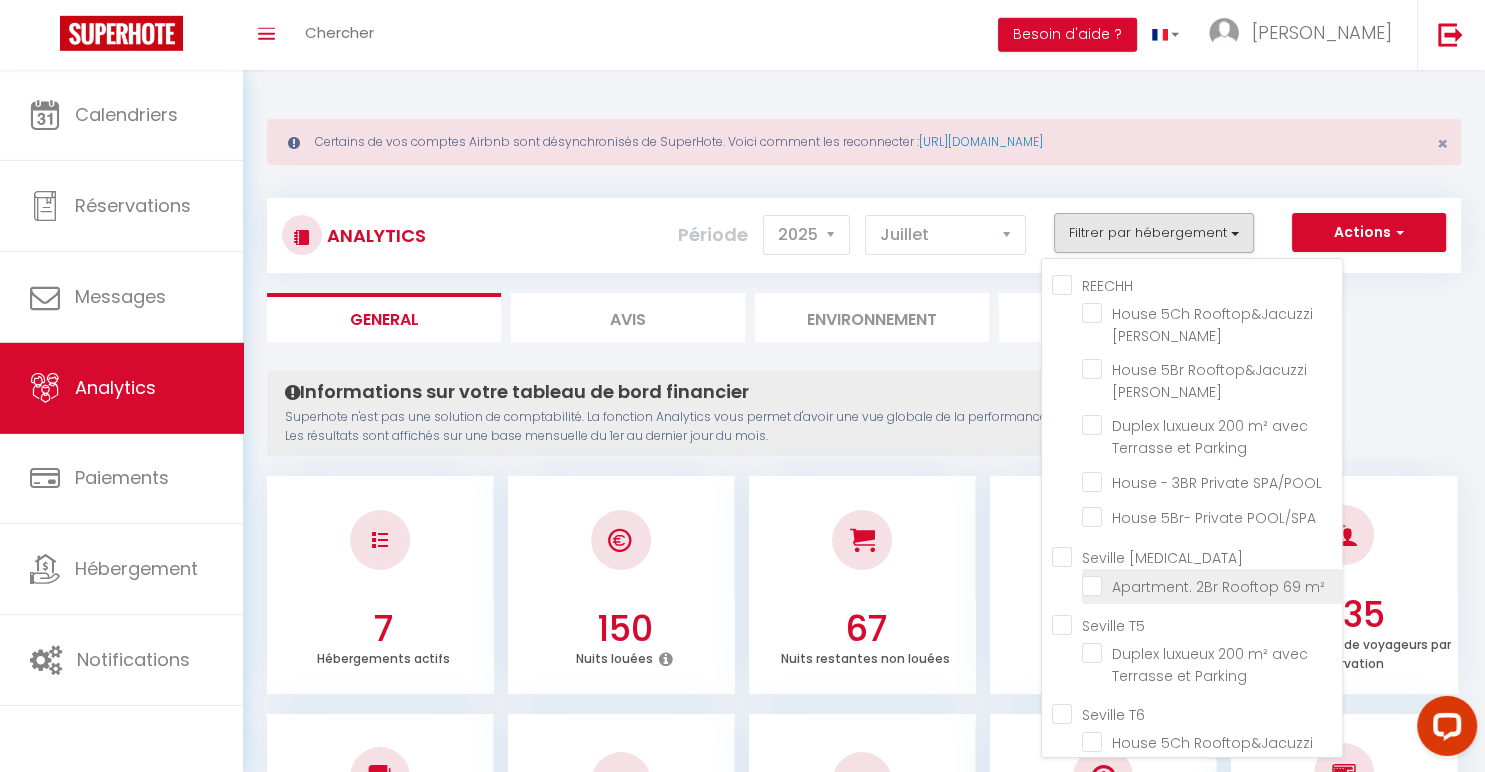 click at bounding box center [1212, 585] 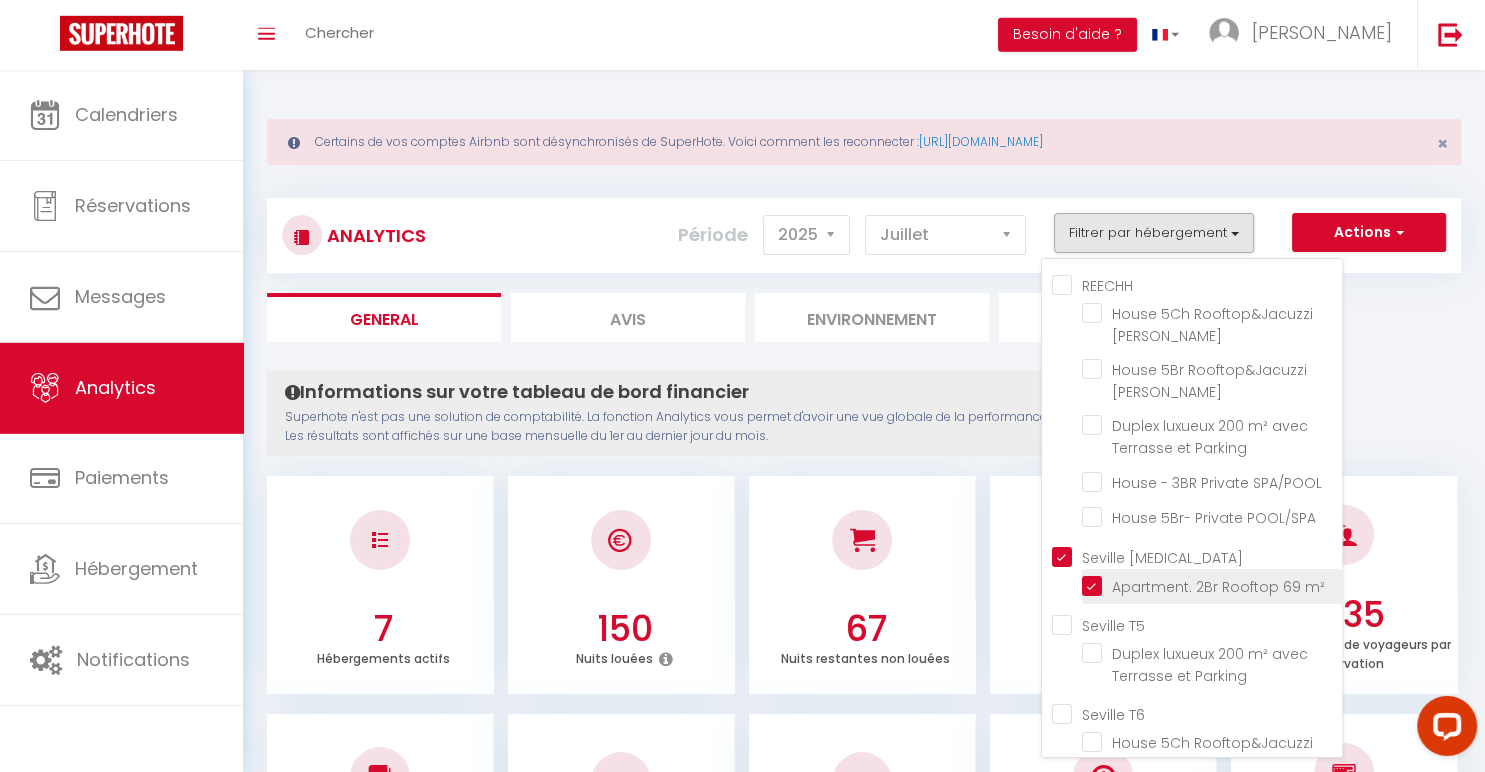 checkbox on "false" 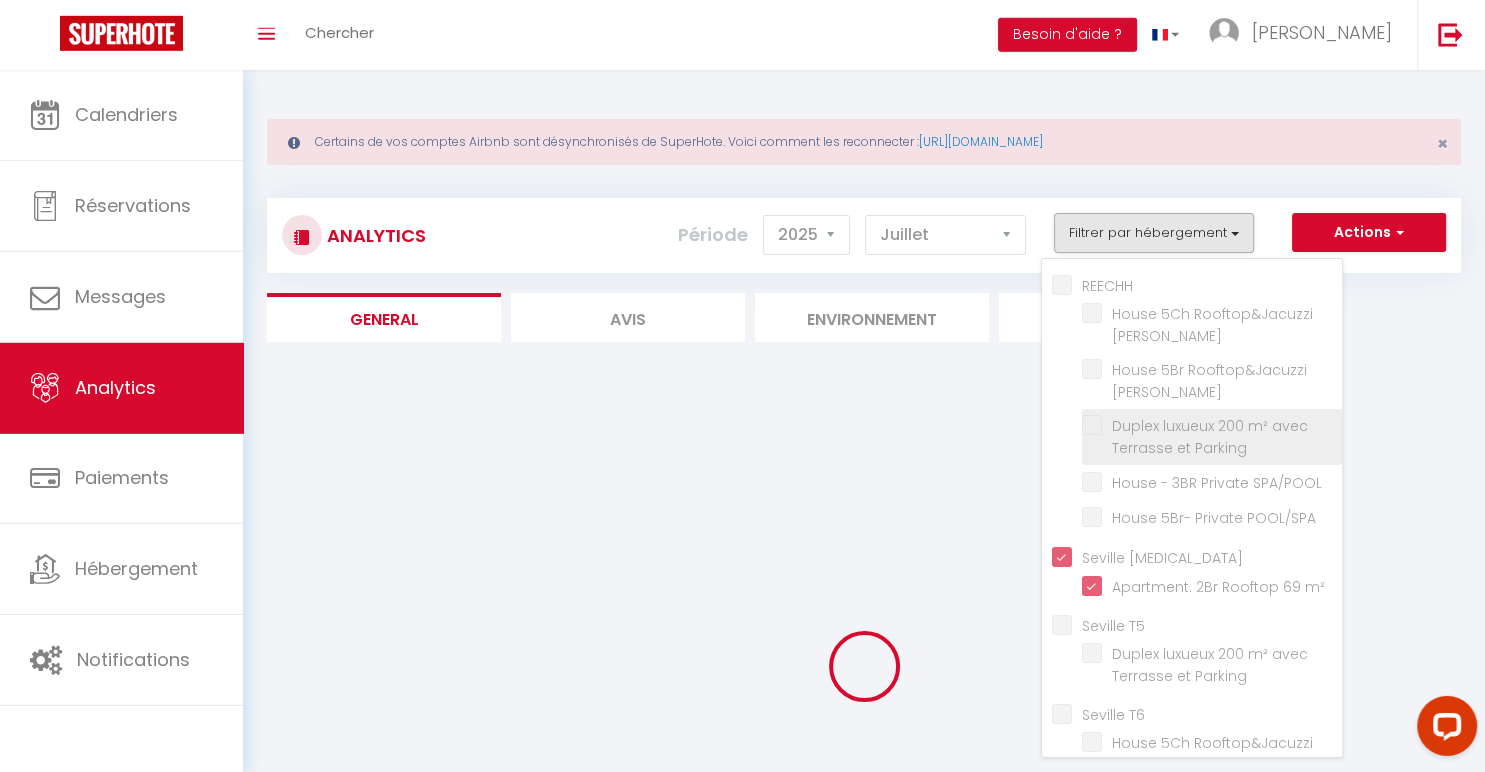 checkbox on "false" 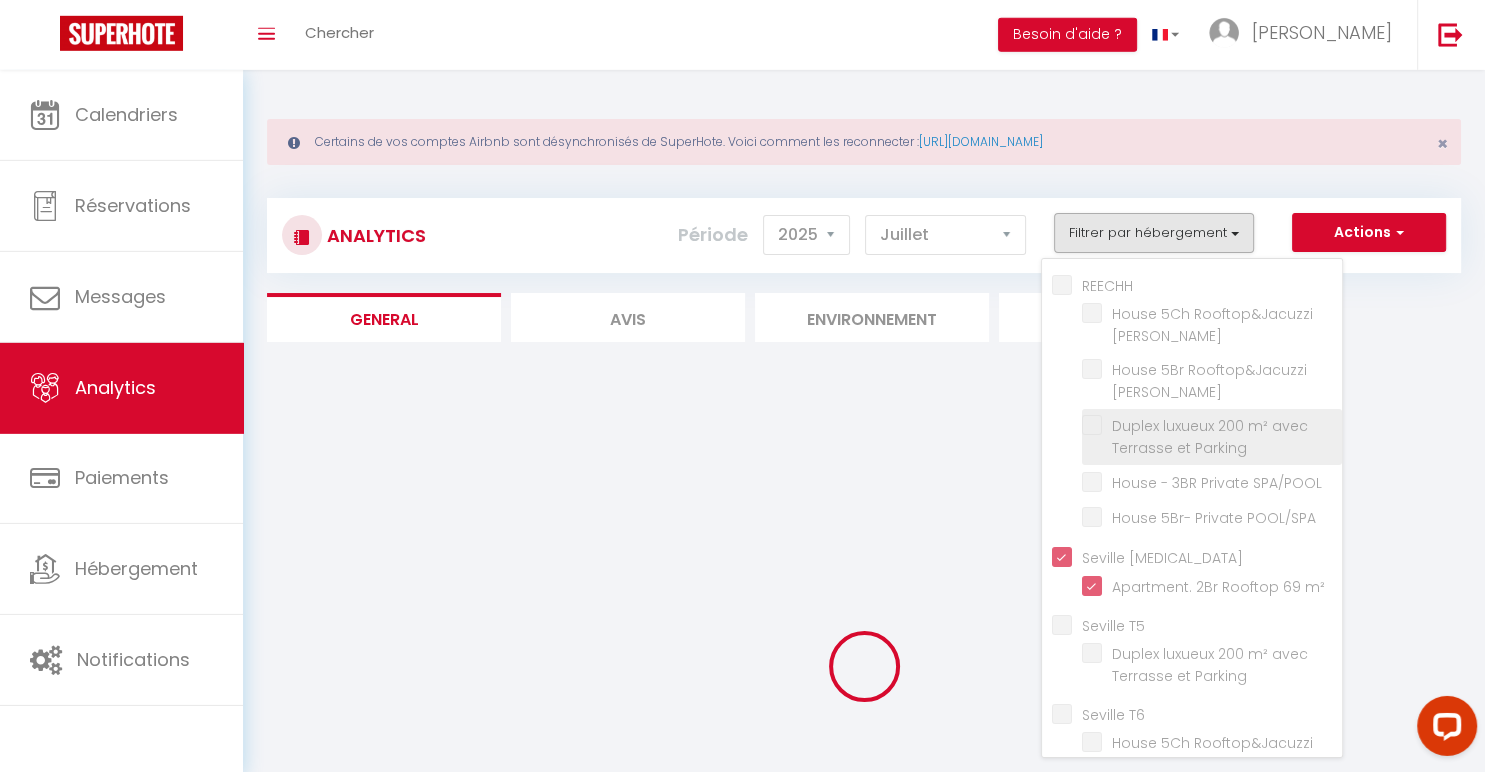 checkbox on "false" 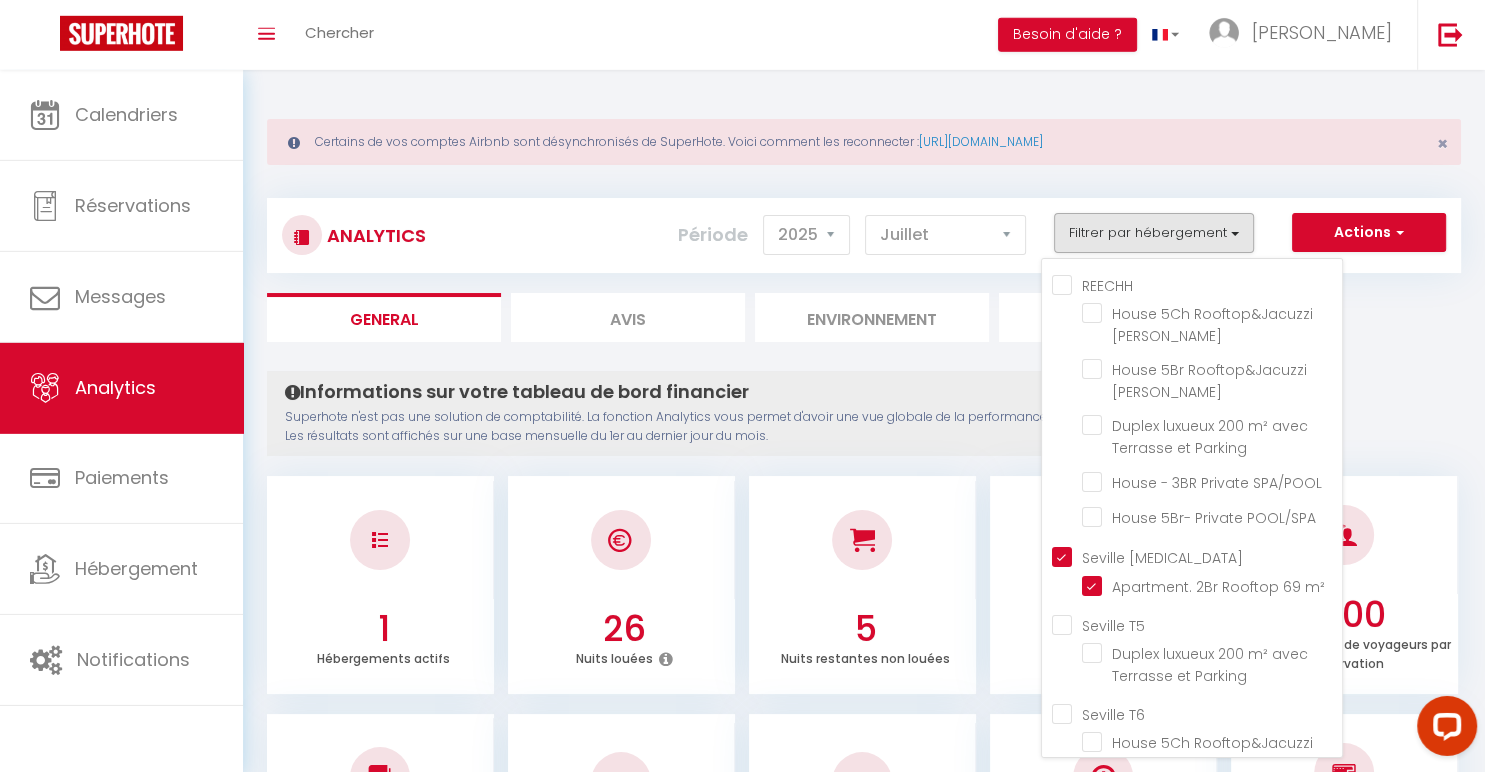 click on "Analytics
Actions
Génération SuperConciergerie   Génération SuperAnalyzer   Génération SuperExtractor   Exporter Taxe de séjour
Filtrer par hébergement
REECHH
House 5Ch  Rooftop&Jacuzzi [PERSON_NAME]
House 5Br Rooftop&Jacuzzi [PERSON_NAME]
Duplex luxueux 200 m² avec Terrasse et Parking
House - 3BR Private SPA/POOL
House 5Br- Private POOL/[GEOGRAPHIC_DATA] [MEDICAL_DATA]
Apartment. 2Br Rooftop 69 m²
Seville T5
Duplex luxueux 200 m² avec Terrasse et Parking
Seville T6         Autres       Période   2014 2015 2016 2017 2018 2019" at bounding box center [864, 1650] 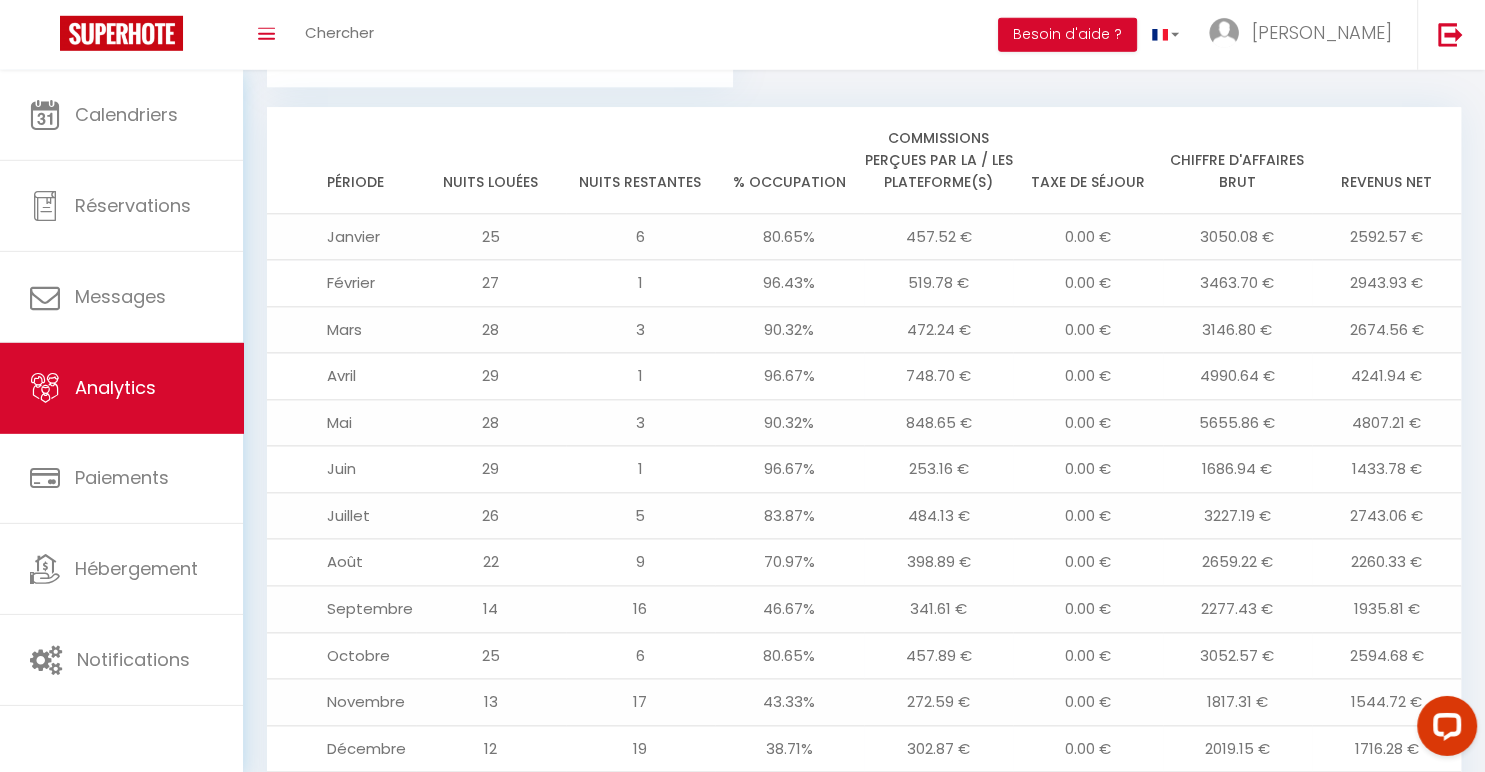scroll, scrollTop: 2319, scrollLeft: 0, axis: vertical 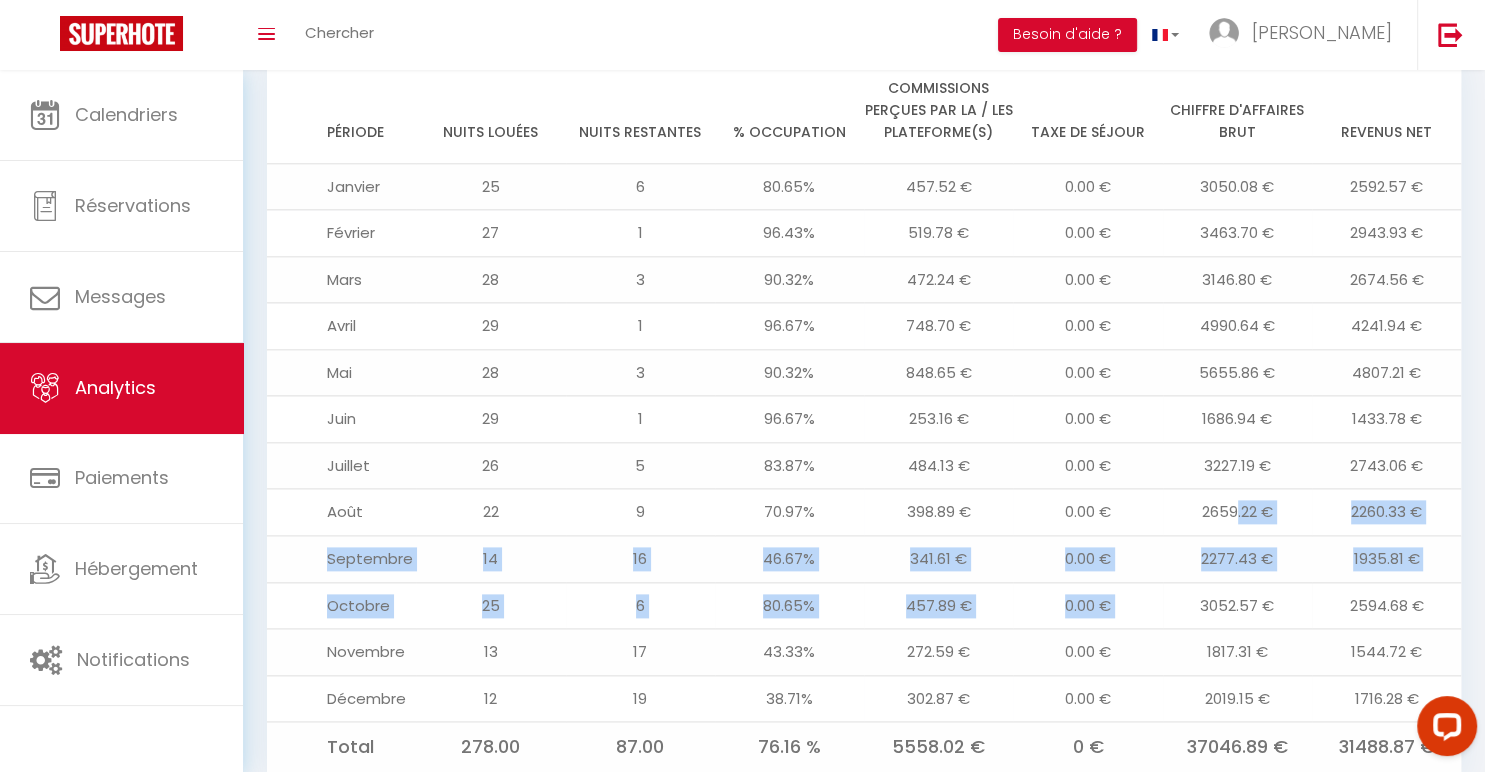drag, startPoint x: 1235, startPoint y: 446, endPoint x: 1186, endPoint y: 528, distance: 95.524864 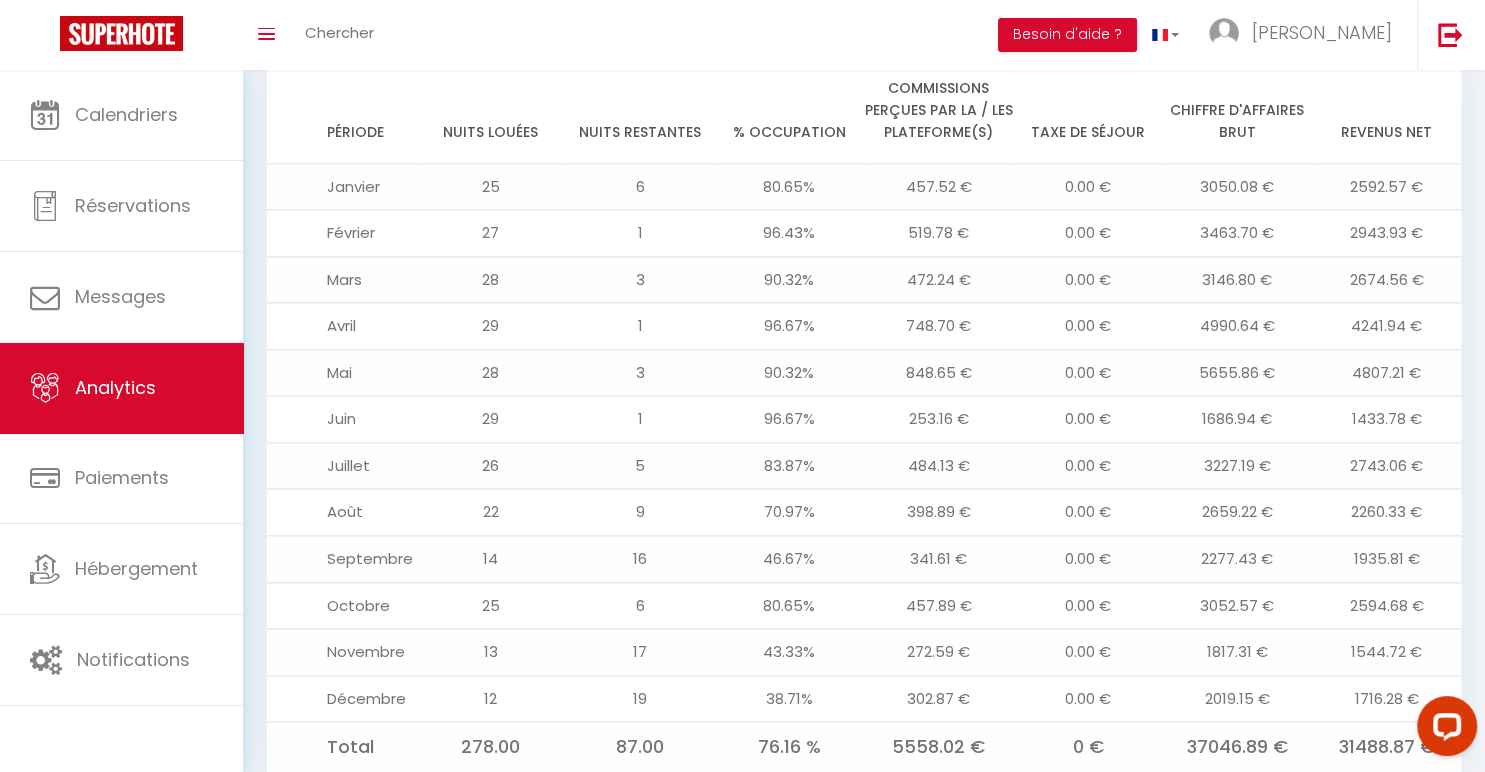 click on "Toggle menubar     Chercher   BUTTON
Besoin d'aide ?
[PERSON_NAME]        Équipe" at bounding box center [807, 35] 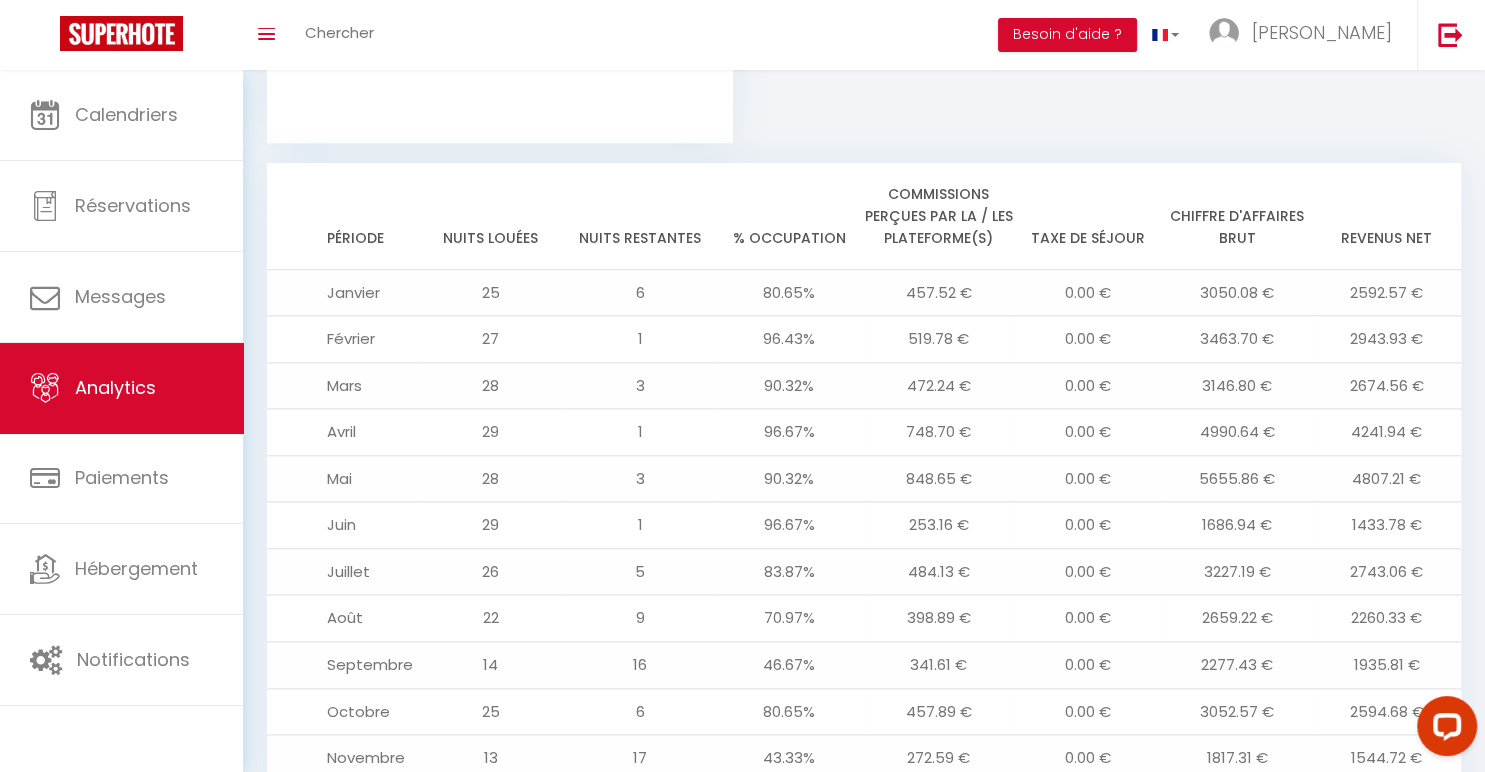 scroll, scrollTop: 2319, scrollLeft: 0, axis: vertical 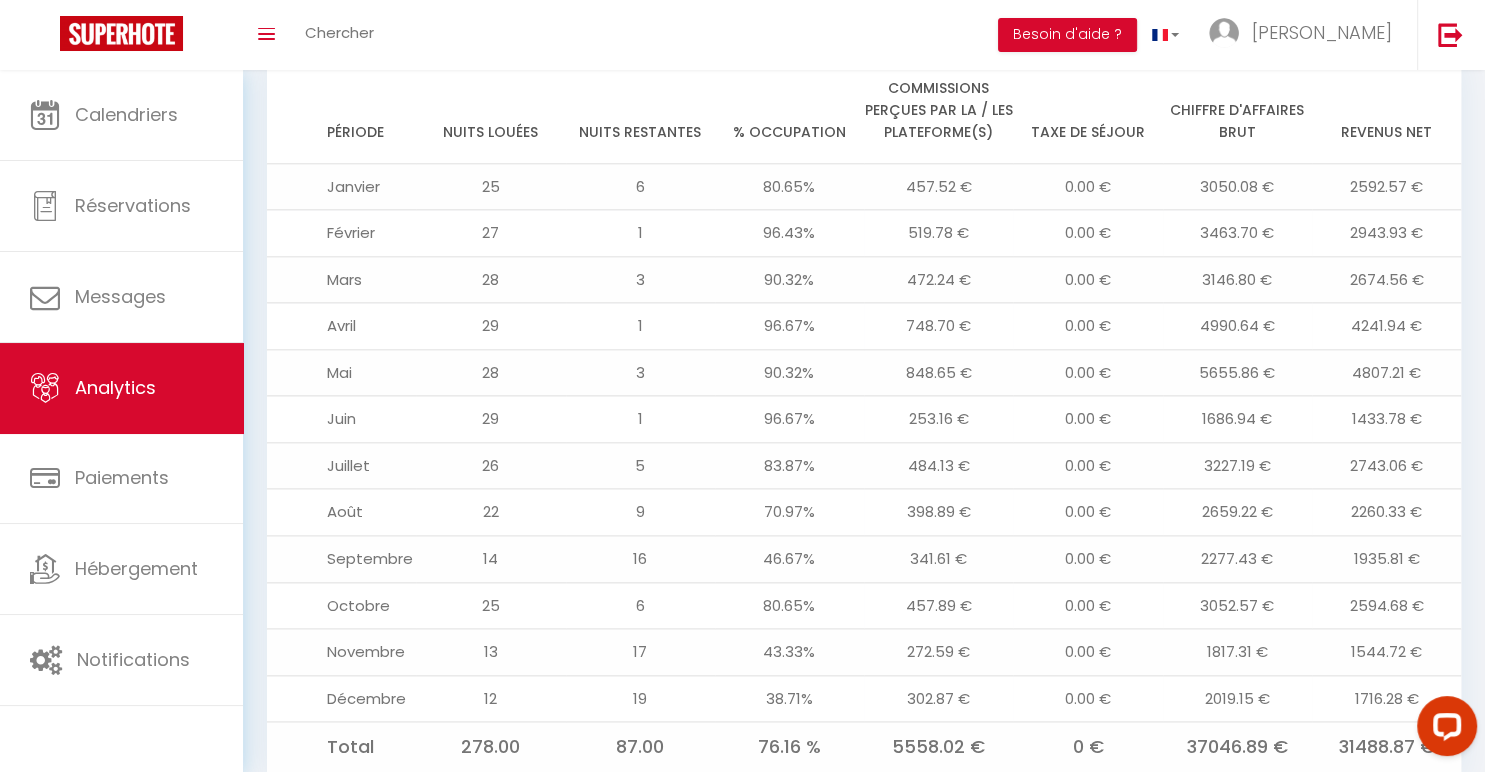 click on "Toggle menubar     Chercher   BUTTON
Besoin d'aide ?
[PERSON_NAME]        Équipe" at bounding box center [807, 35] 